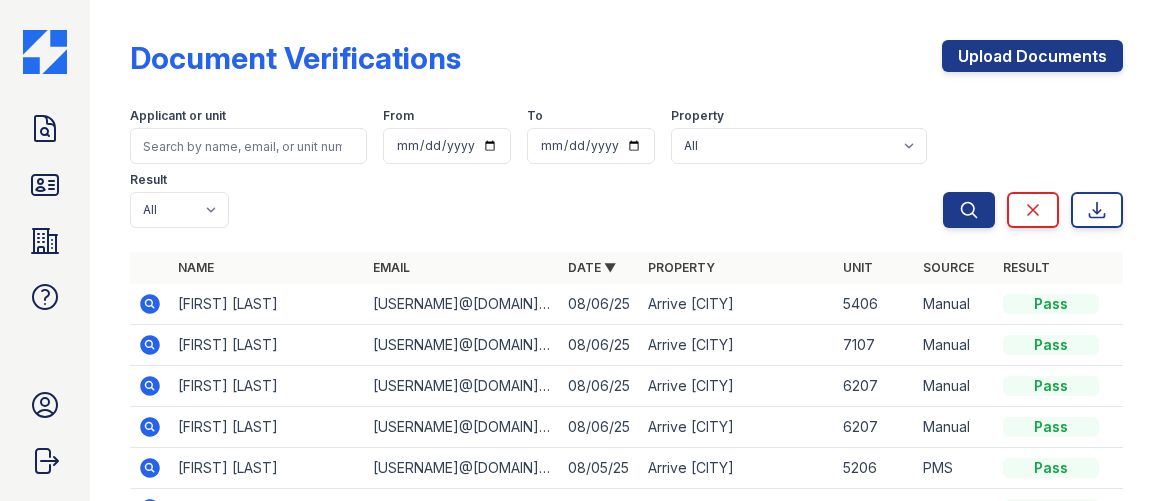 scroll, scrollTop: 0, scrollLeft: 0, axis: both 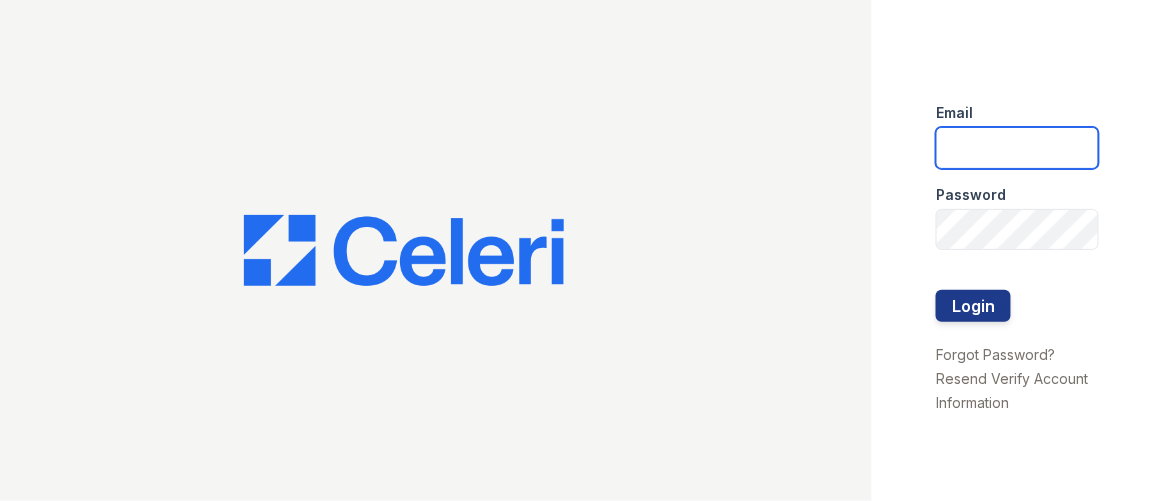 click at bounding box center (1017, 148) 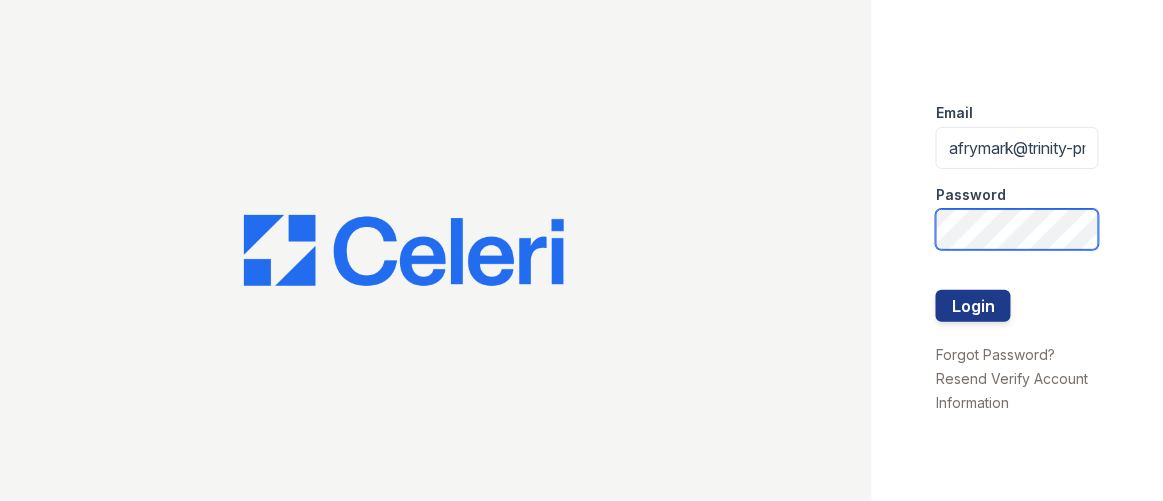 click on "Login" at bounding box center (973, 306) 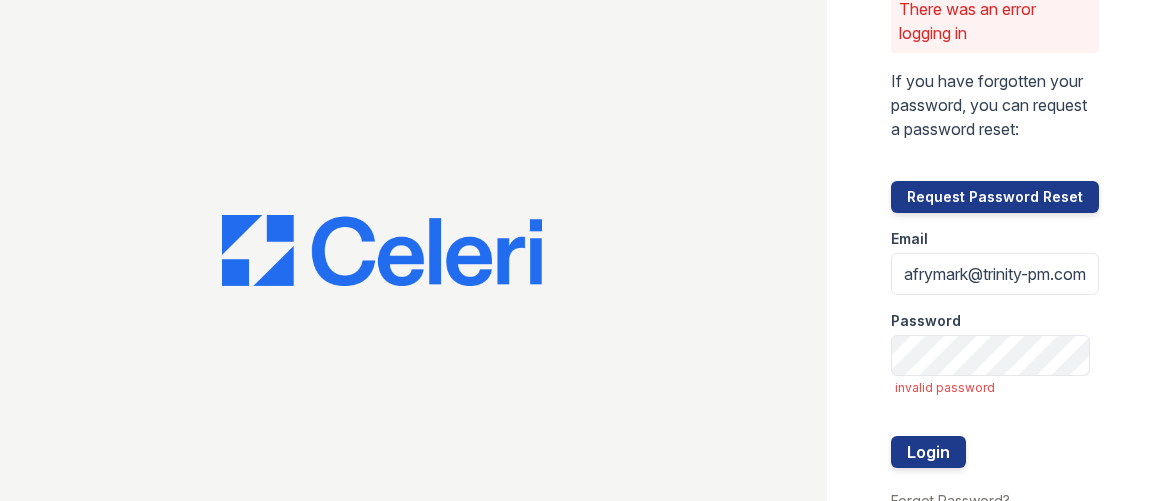 scroll, scrollTop: 0, scrollLeft: 0, axis: both 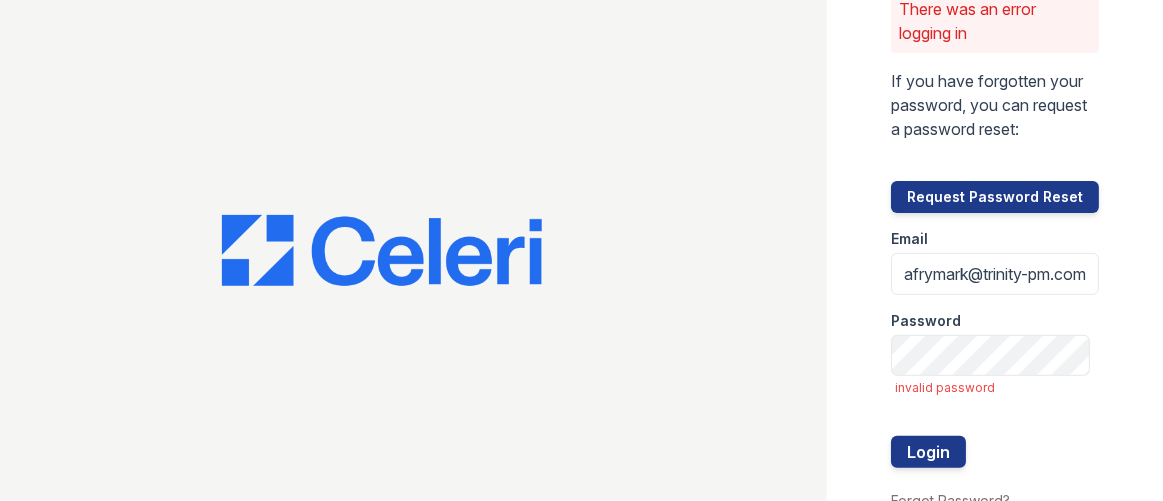 click on "Password" at bounding box center [926, 321] 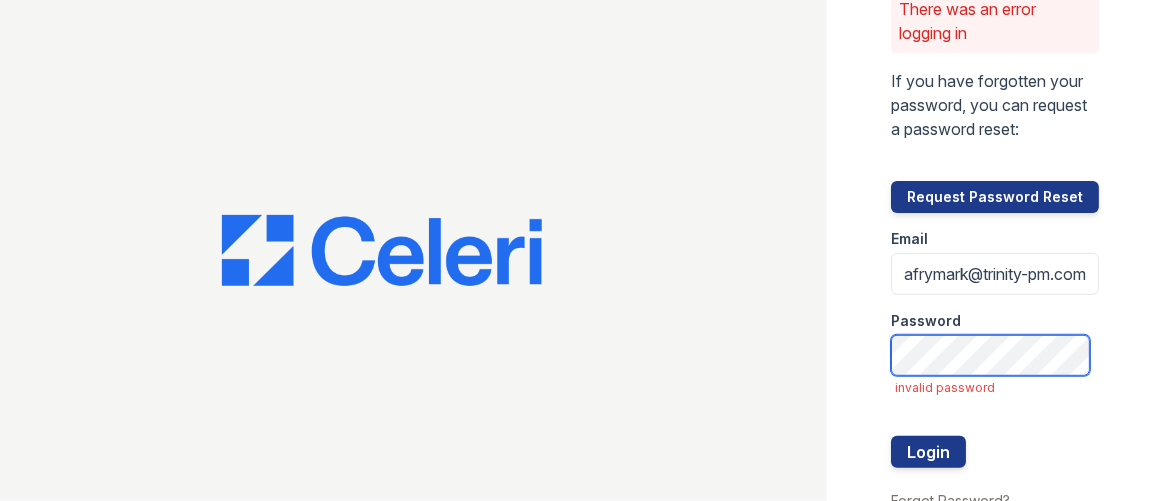 click on "Login" at bounding box center (928, 452) 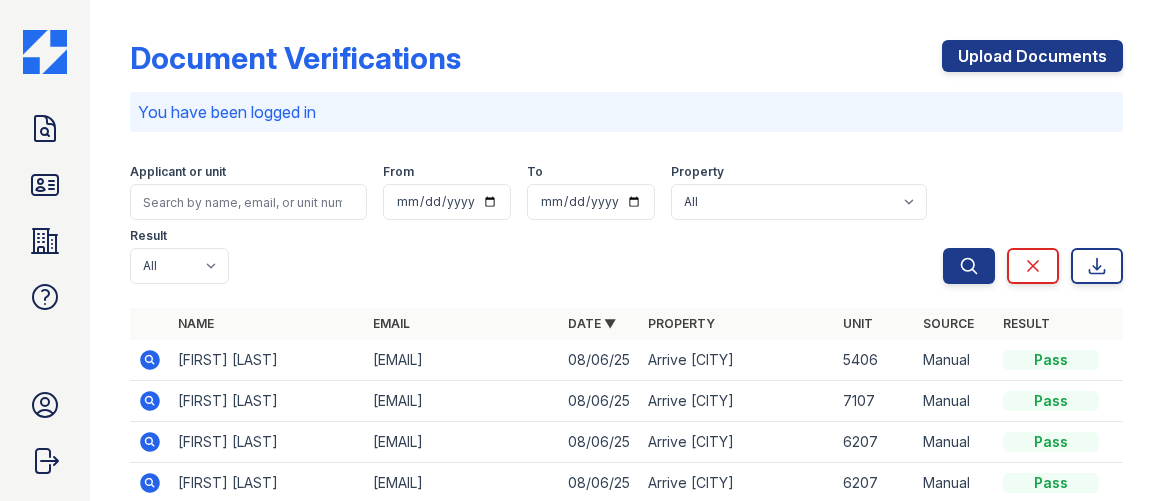 scroll, scrollTop: 0, scrollLeft: 0, axis: both 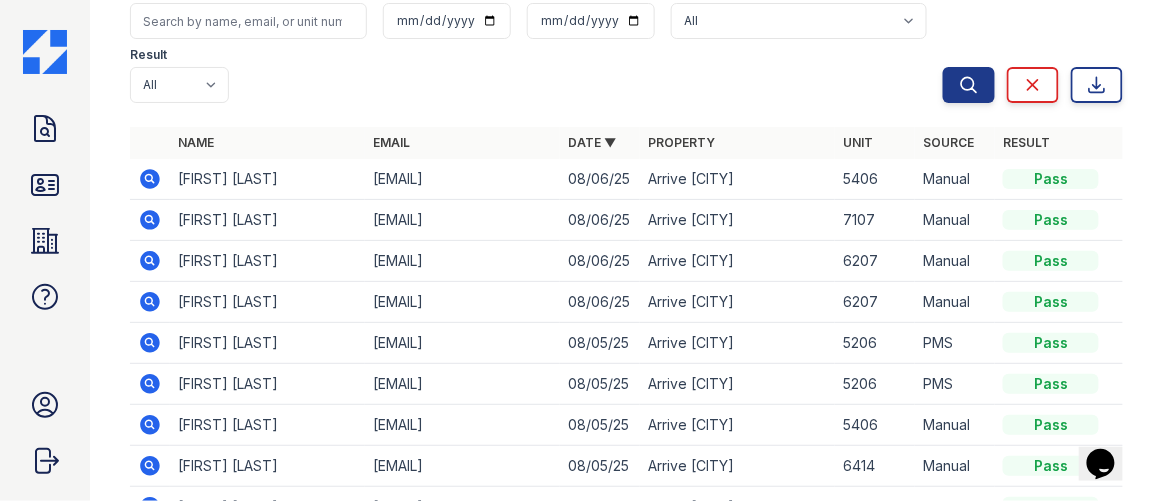 click 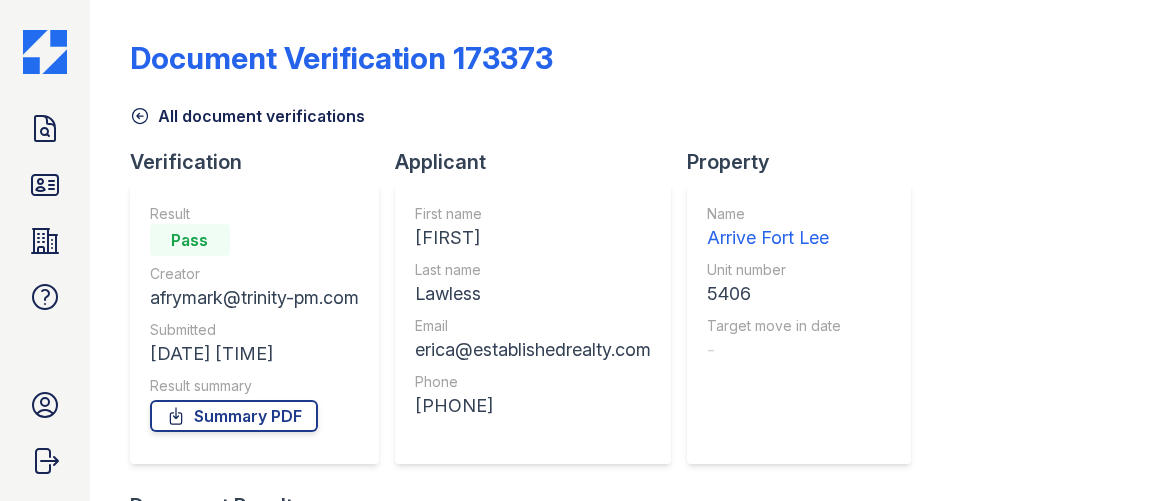 scroll, scrollTop: 0, scrollLeft: 0, axis: both 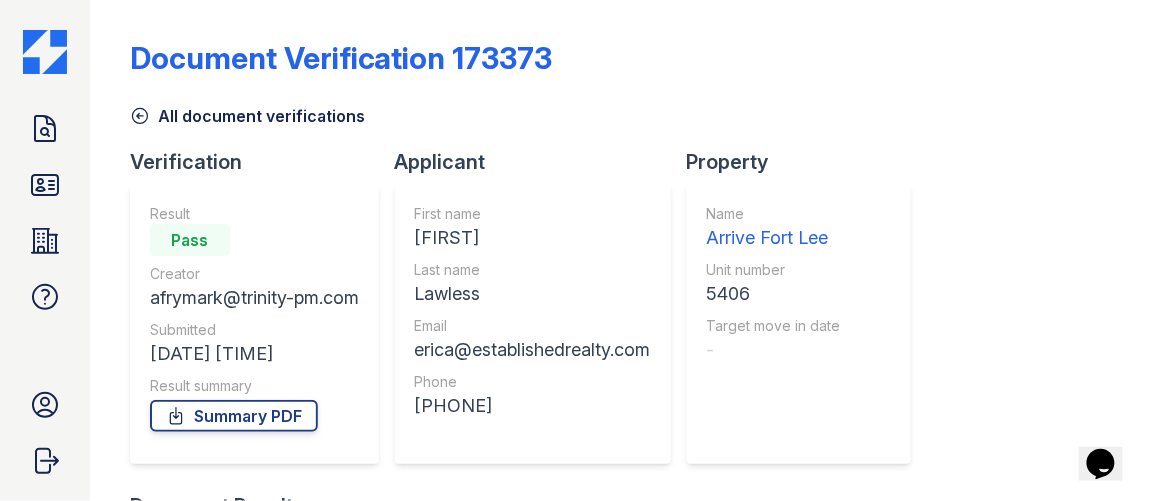 click 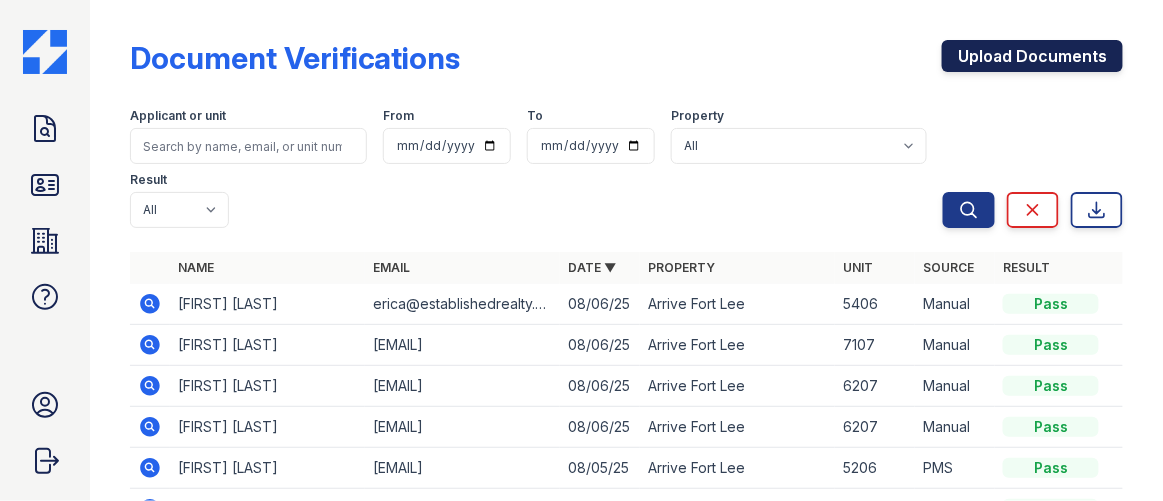 click on "Upload Documents" at bounding box center [1032, 56] 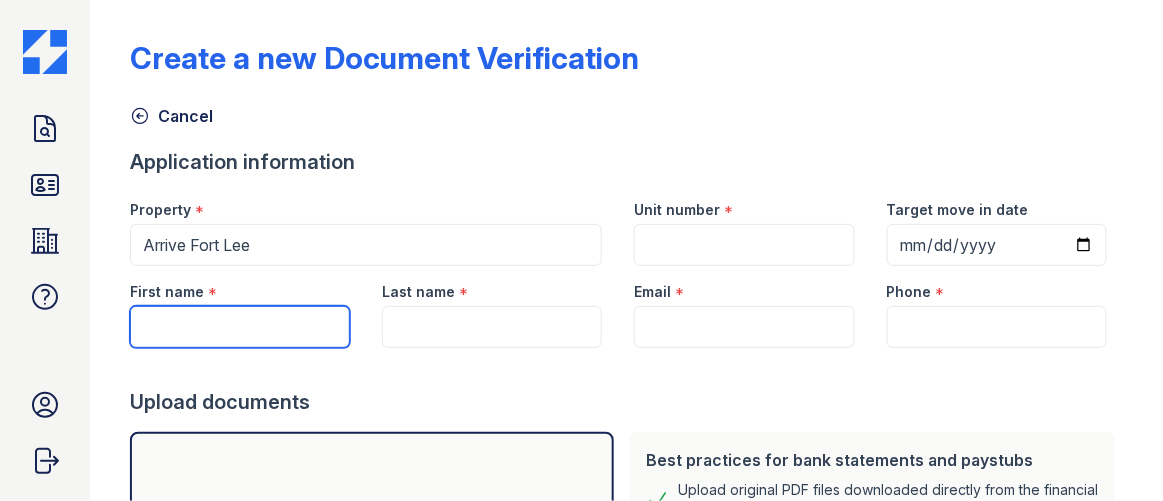 click on "First name" at bounding box center [240, 327] 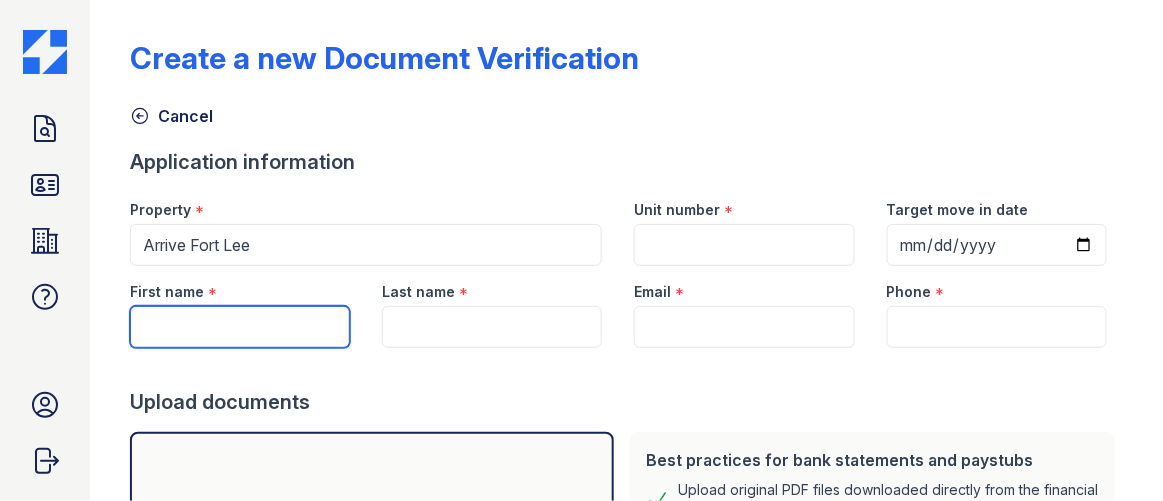 type on "Erica" 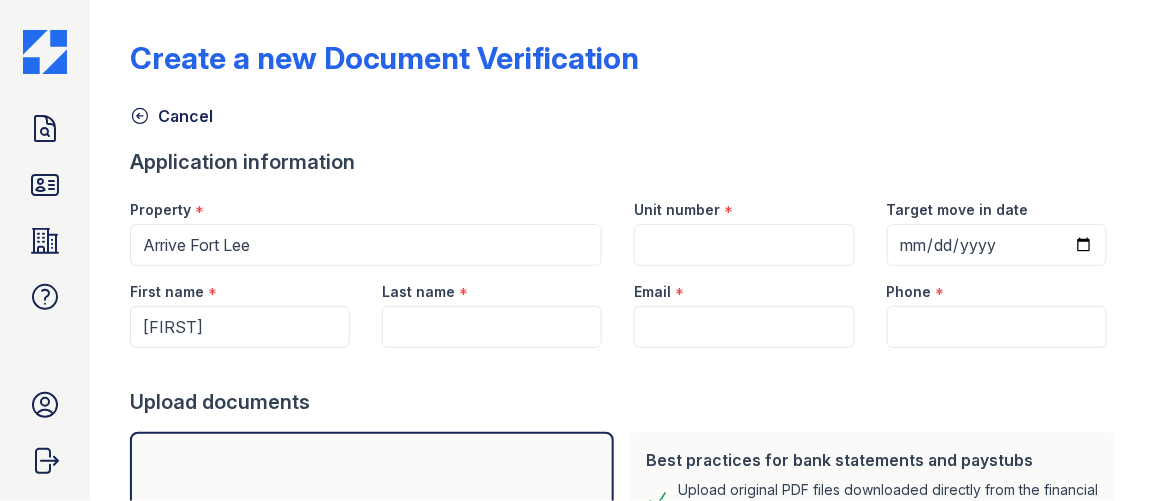 click on "Last name" at bounding box center [418, 292] 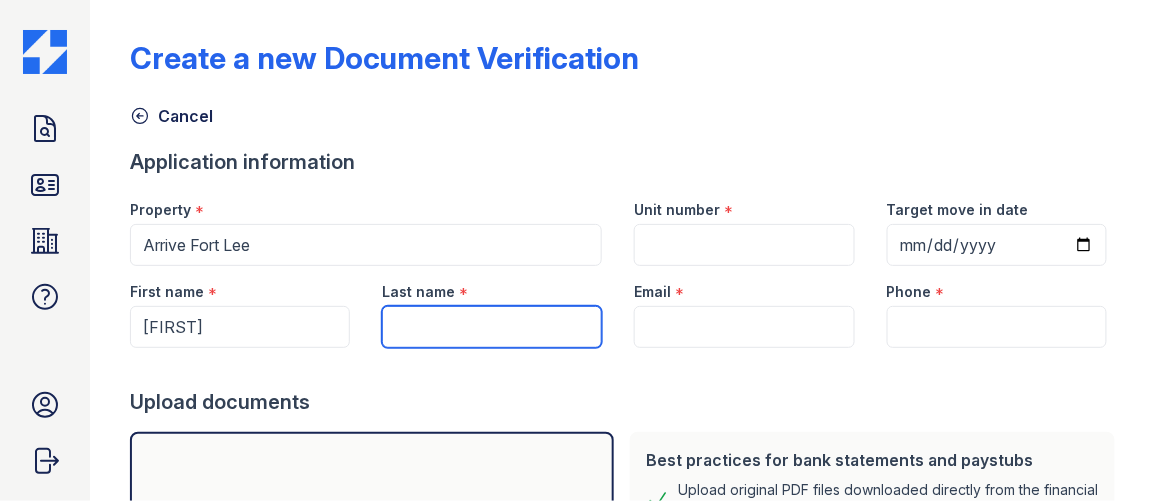 click on "Last name" at bounding box center (492, 327) 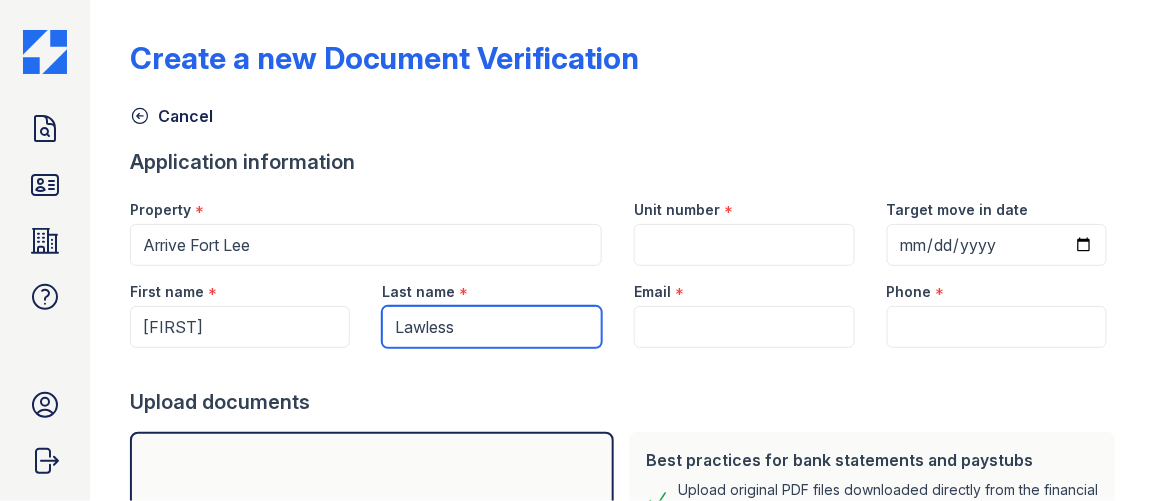 type on "Lawless" 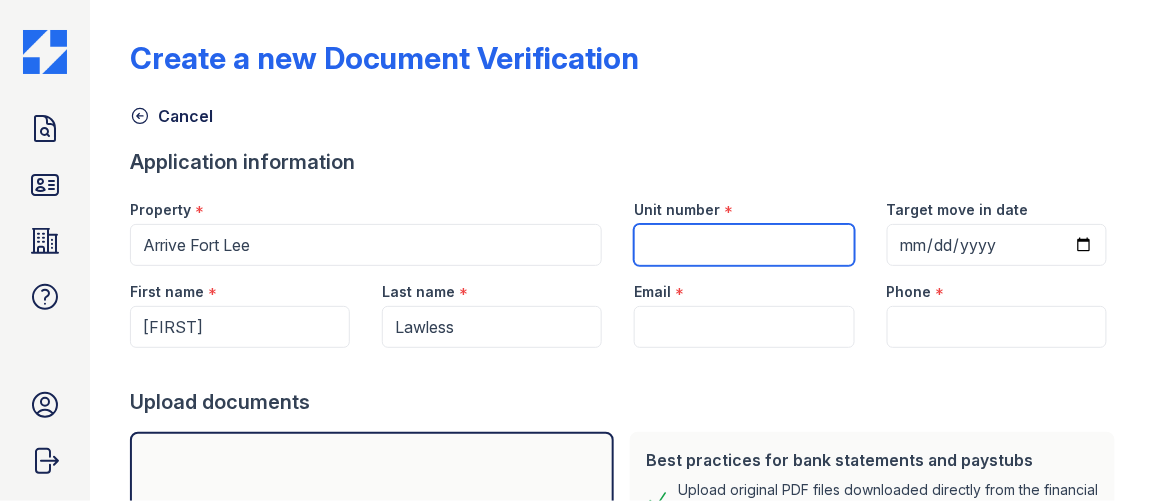 click on "Unit number" at bounding box center (744, 245) 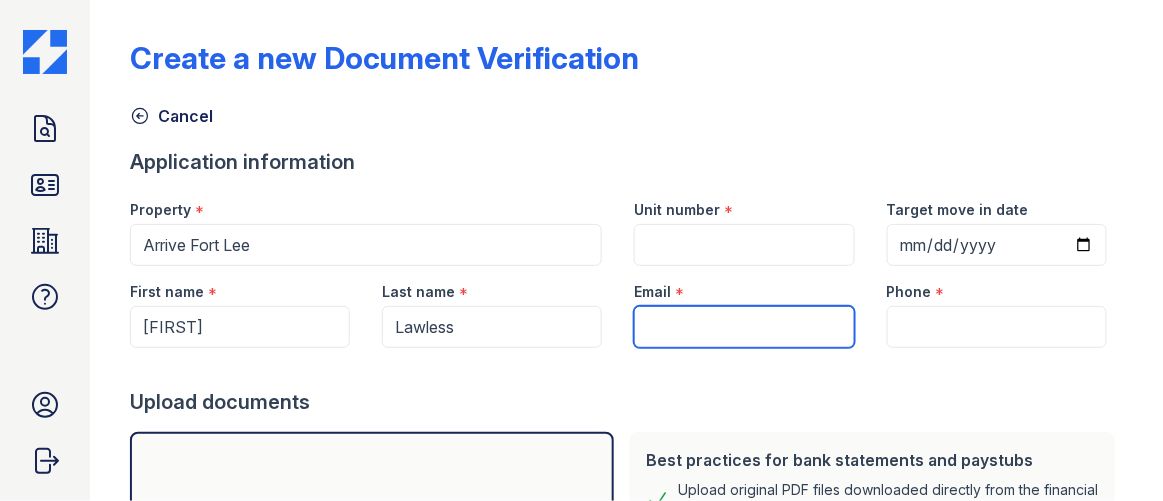 click on "Email" at bounding box center (744, 327) 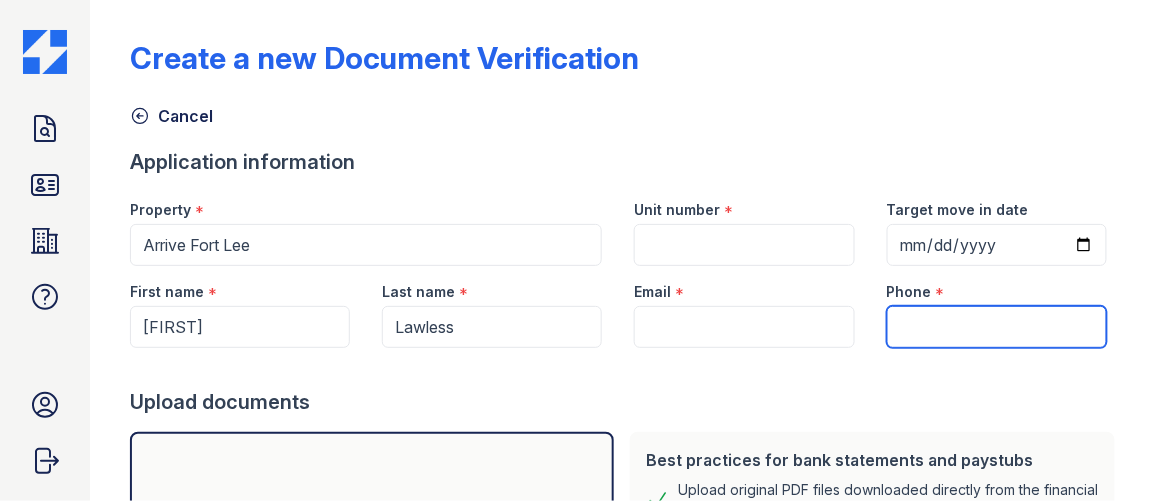 click on "Phone" at bounding box center [997, 327] 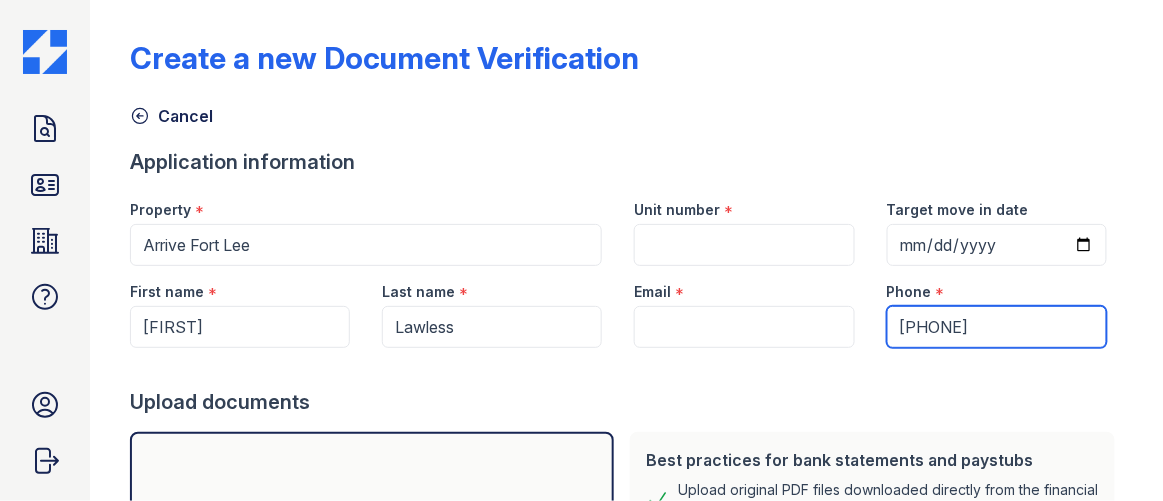 type on "(646) 234-2689" 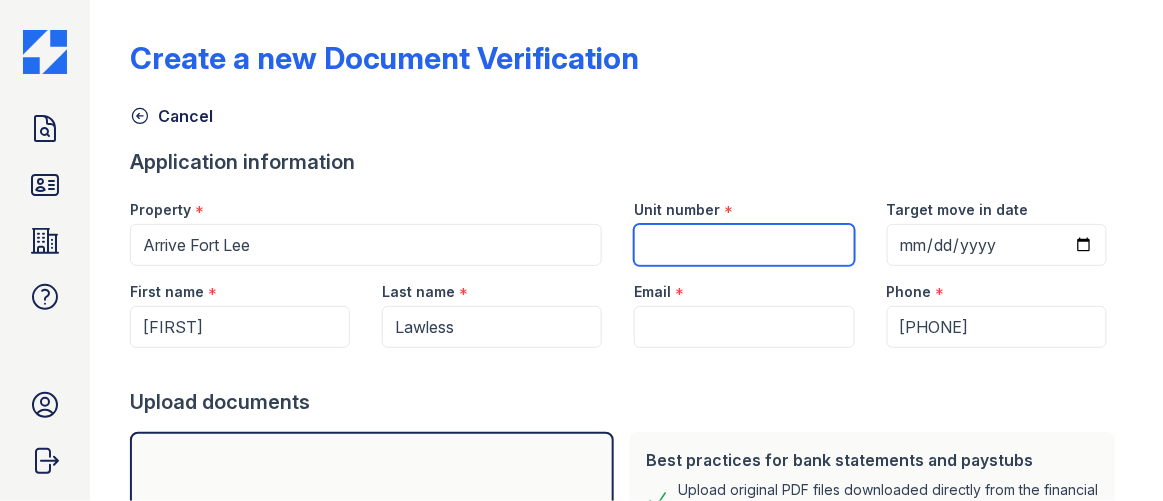 click on "Unit number" at bounding box center (744, 245) 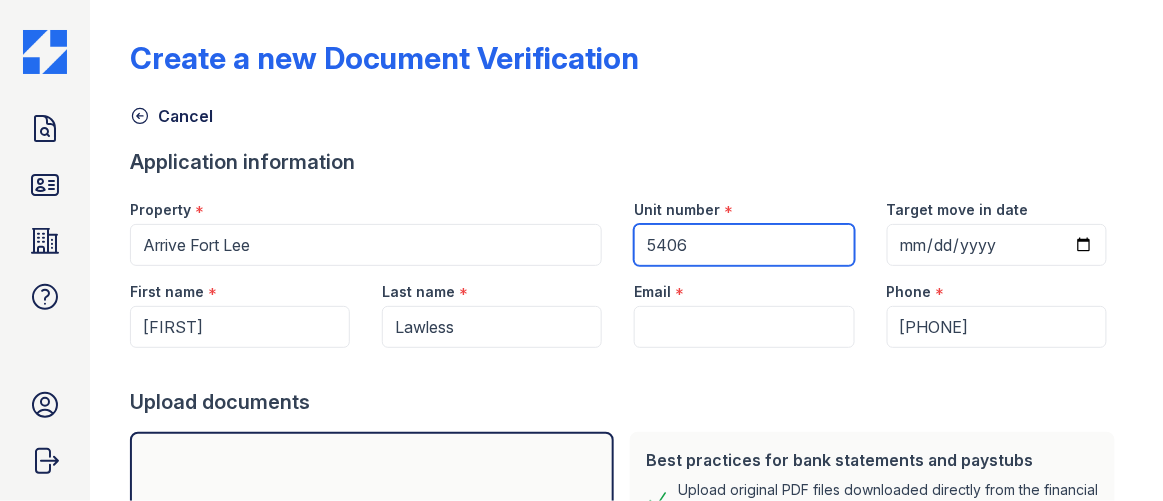 type on "5406" 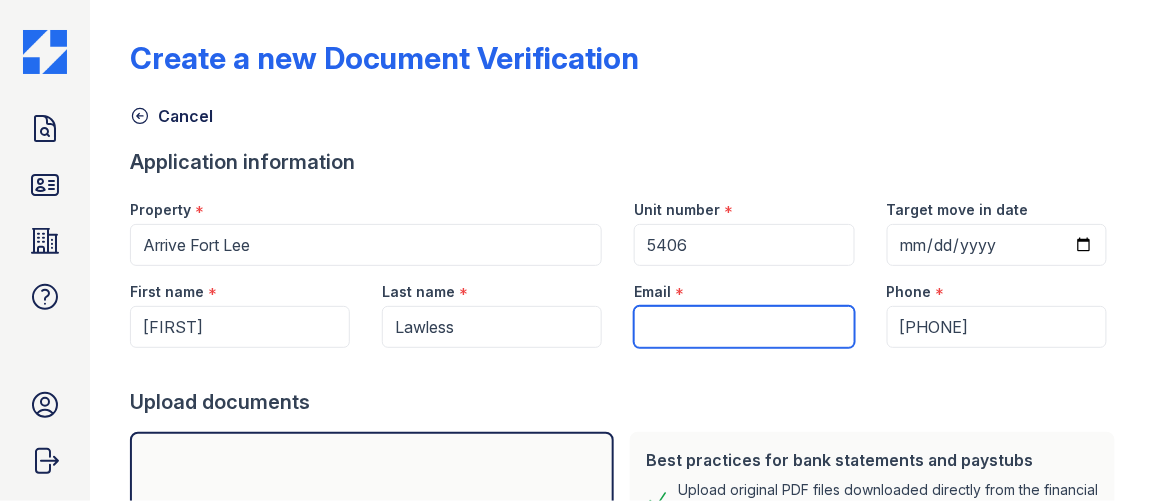 click on "Email" at bounding box center (744, 327) 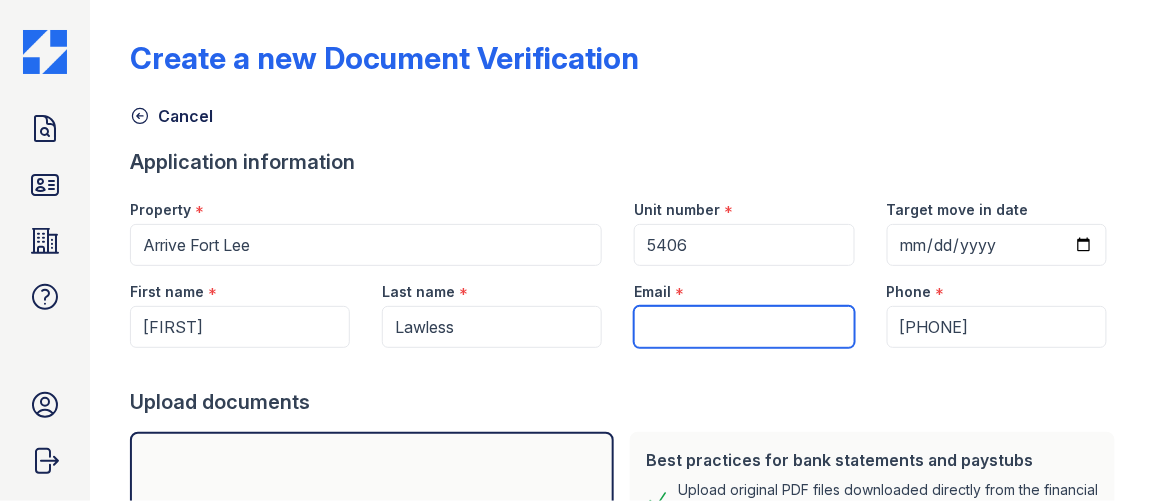 paste on "erica@establishedrealty.com" 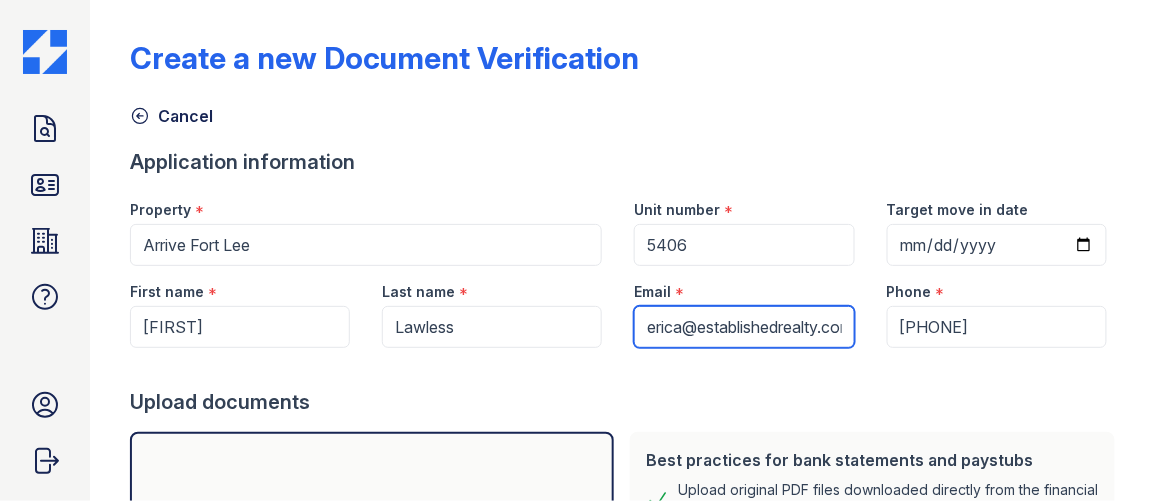 scroll, scrollTop: 0, scrollLeft: 24, axis: horizontal 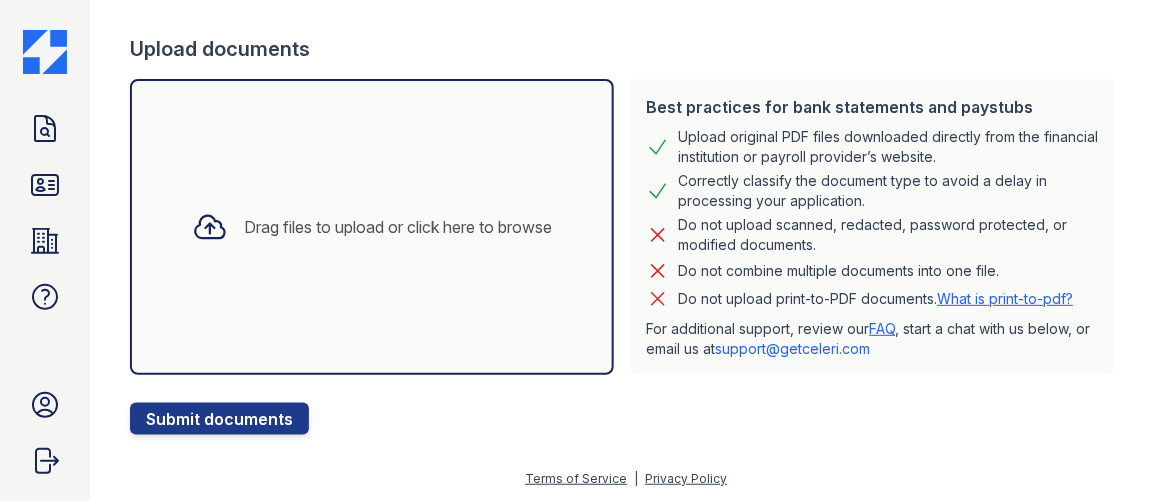 type on "erica@establishedrealty.com" 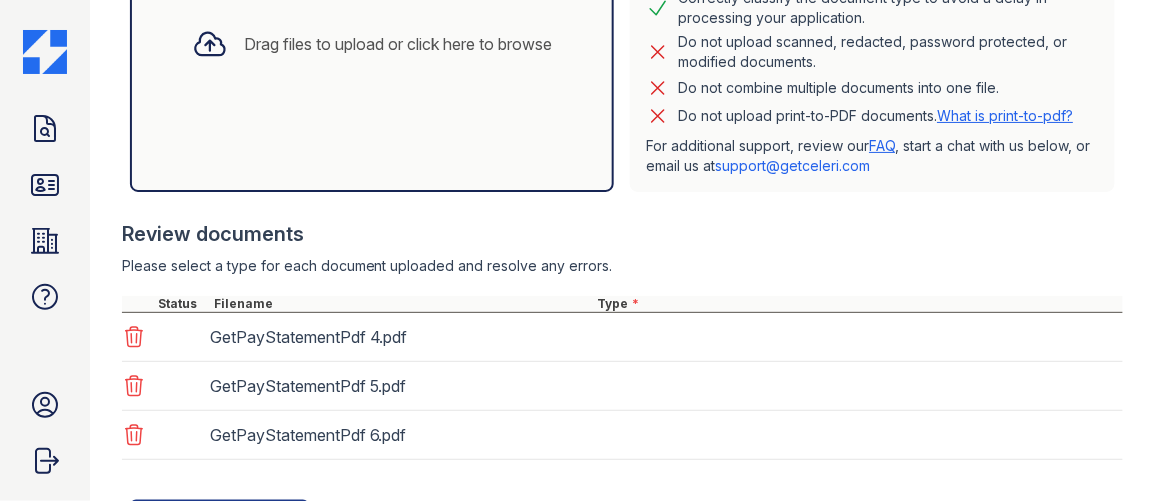scroll, scrollTop: 631, scrollLeft: 0, axis: vertical 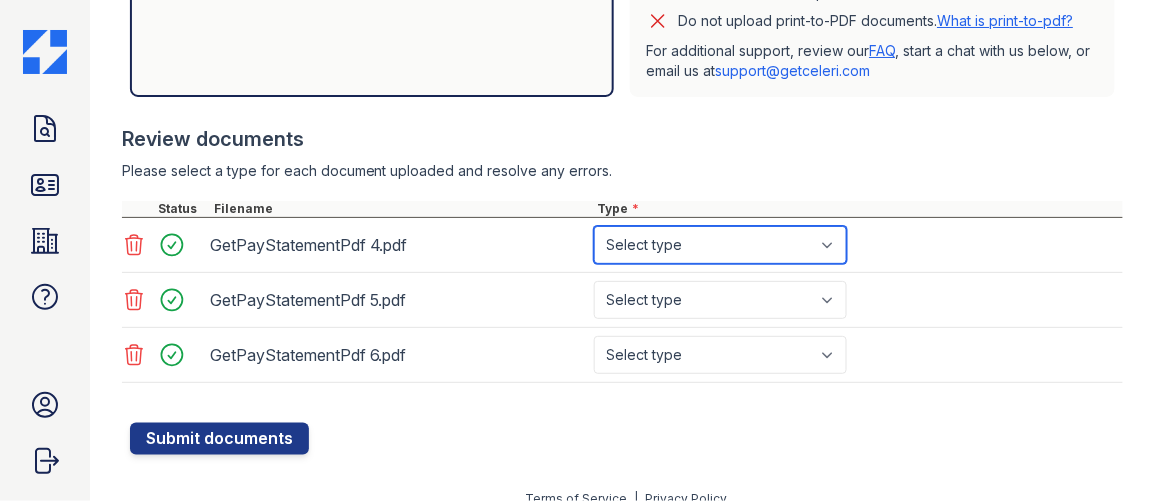 click on "Select type
Paystub
Bank Statement
Offer Letter
Tax Documents
Benefit Award Letter
Investment Account Statement
Other" at bounding box center [720, 245] 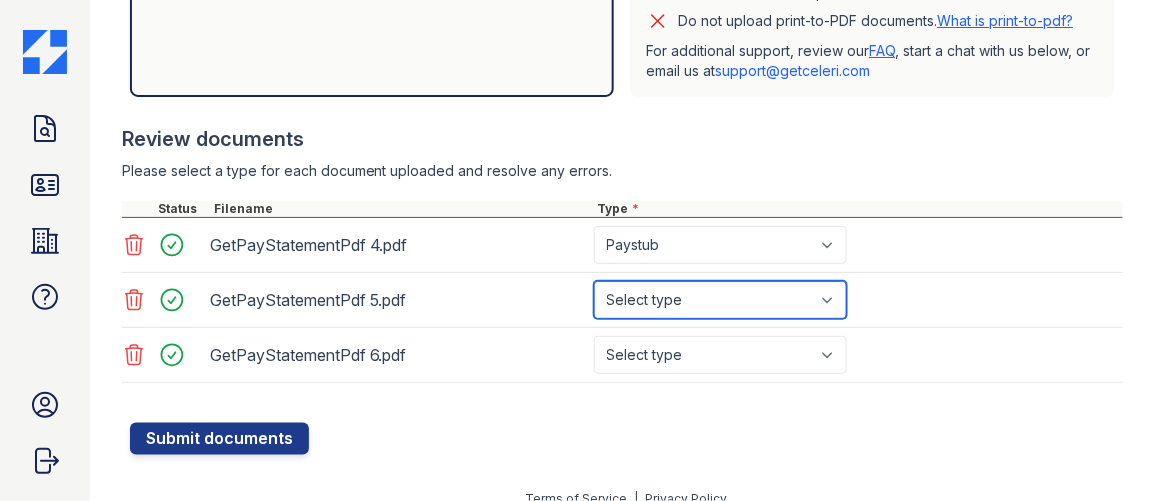 click on "Select type
Paystub
Bank Statement
Offer Letter
Tax Documents
Benefit Award Letter
Investment Account Statement
Other" at bounding box center [720, 300] 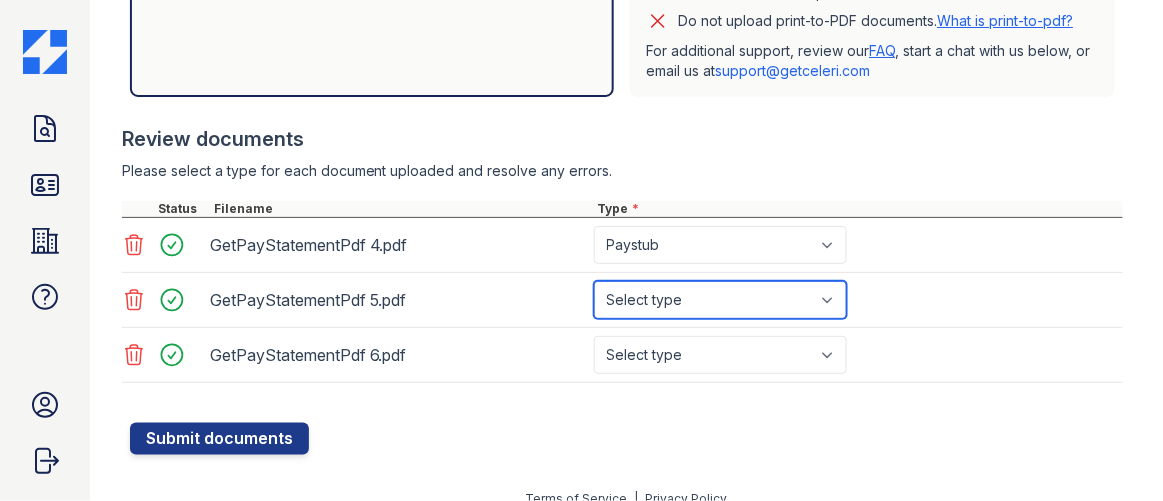 select on "paystub" 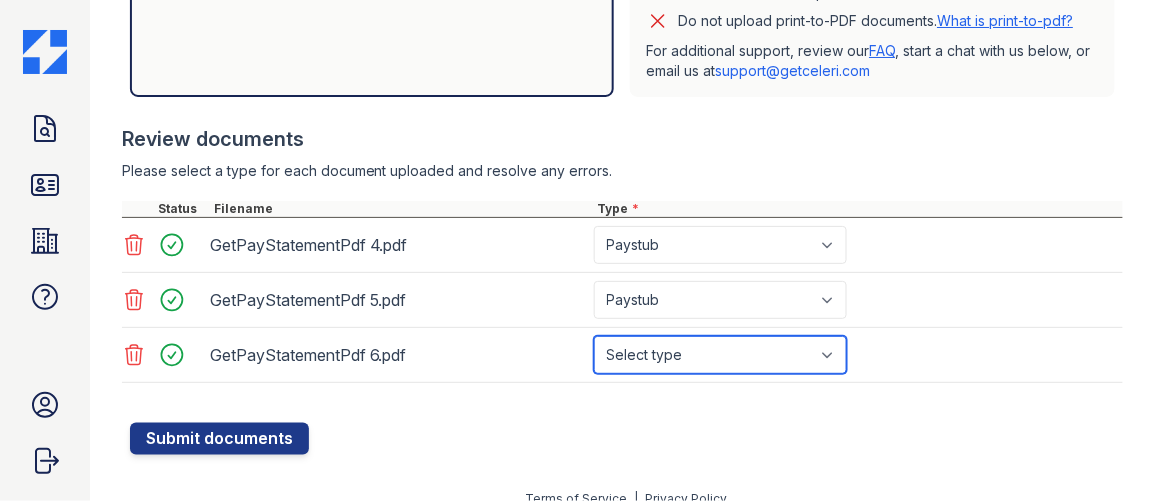 click on "Select type
Paystub
Bank Statement
Offer Letter
Tax Documents
Benefit Award Letter
Investment Account Statement
Other" at bounding box center [720, 355] 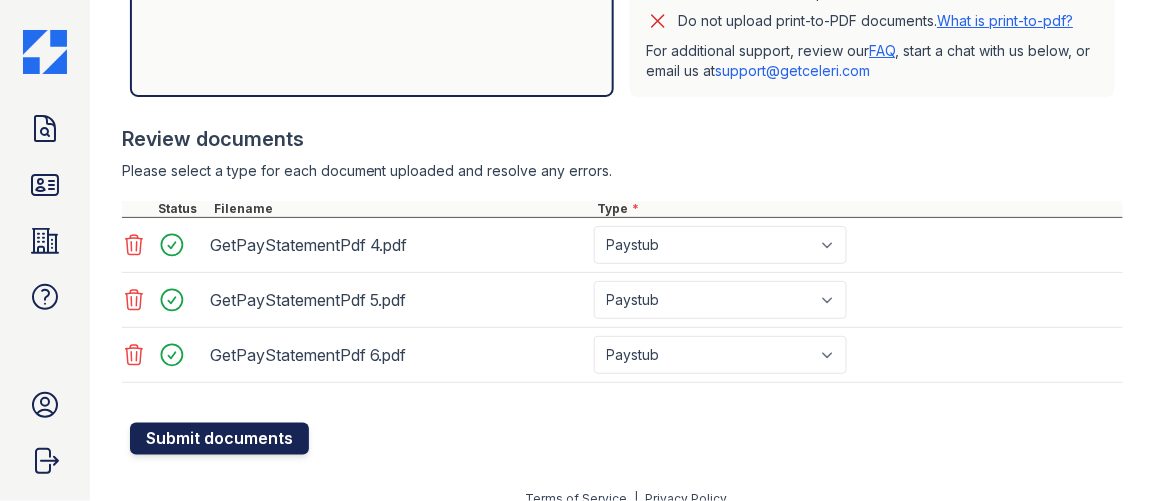 click on "Submit documents" at bounding box center (219, 439) 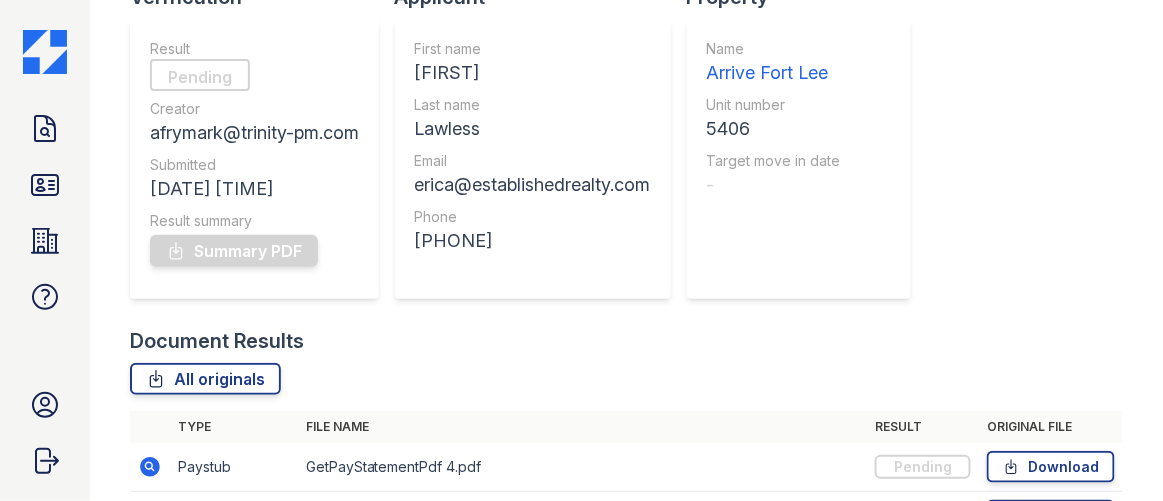 scroll, scrollTop: 0, scrollLeft: 0, axis: both 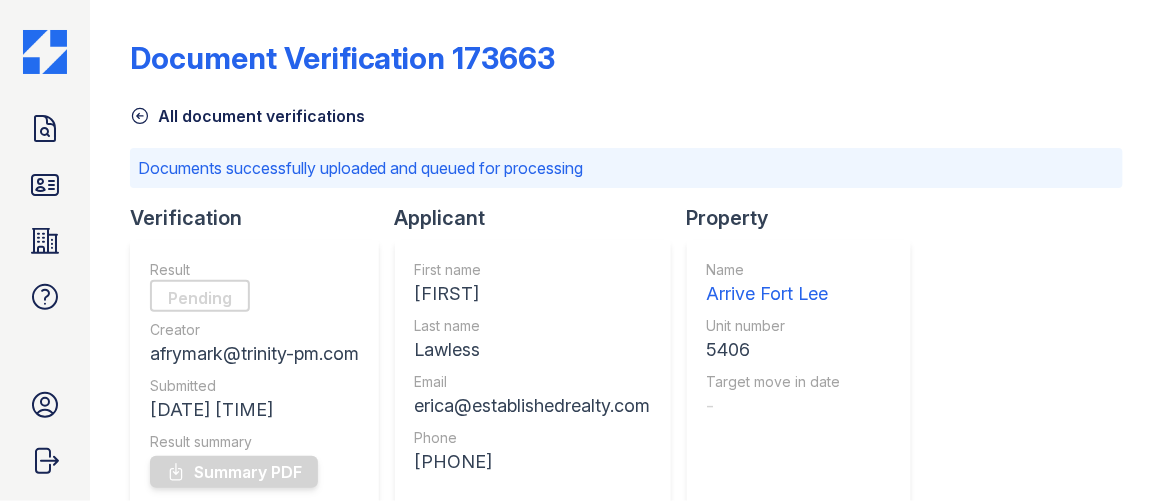 click 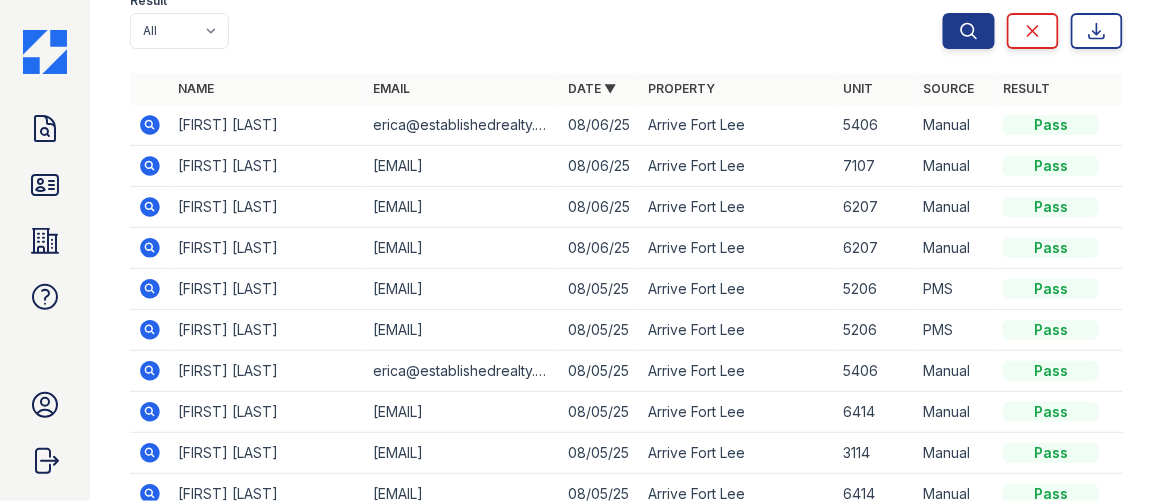 scroll, scrollTop: 181, scrollLeft: 0, axis: vertical 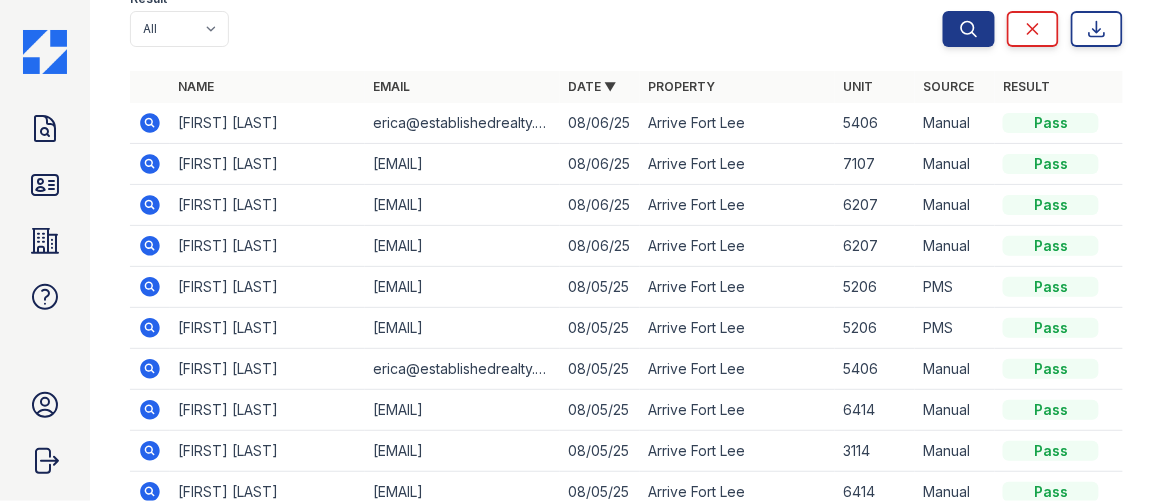 click 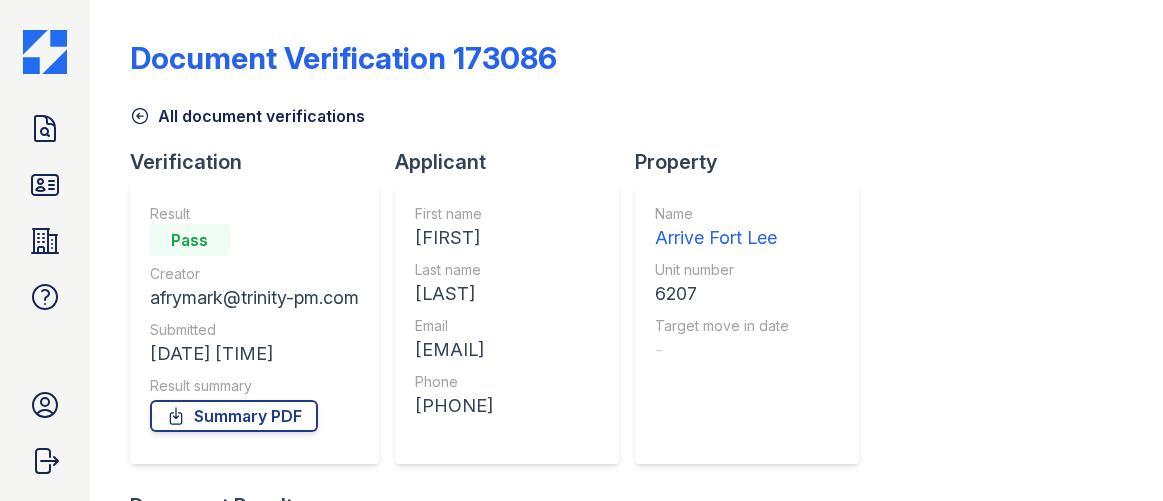 scroll, scrollTop: 0, scrollLeft: 0, axis: both 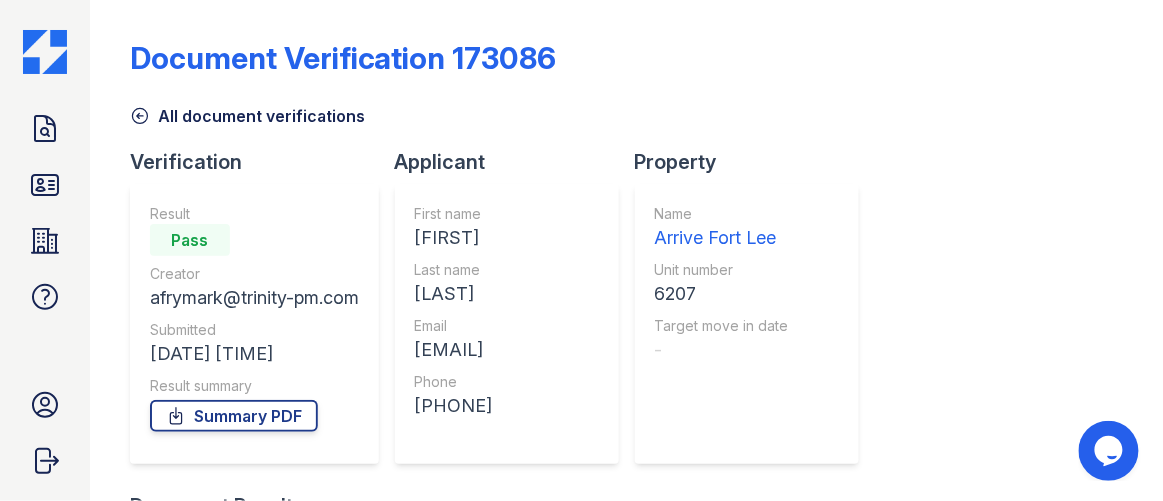 click on "All document verifications" at bounding box center [247, 116] 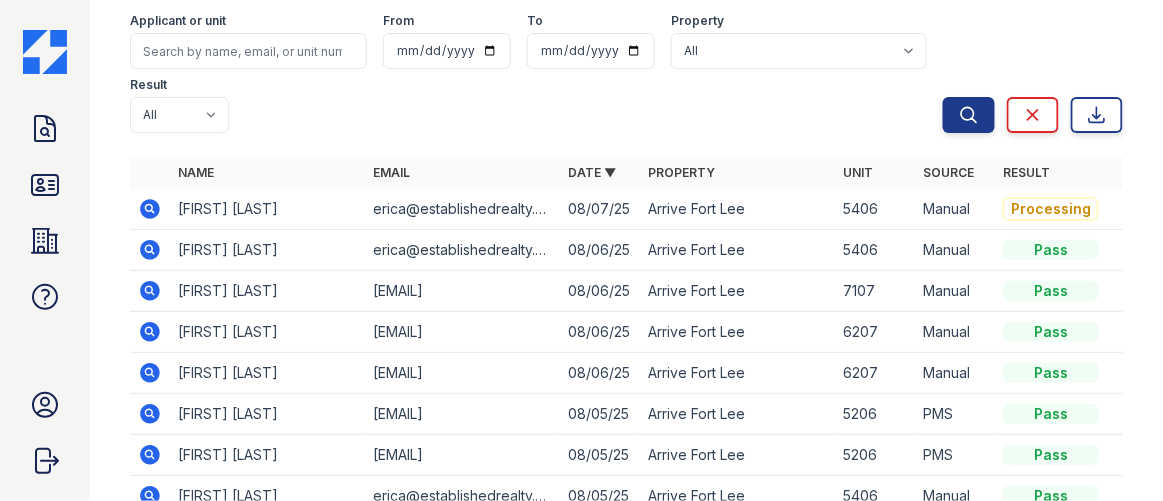 scroll, scrollTop: 181, scrollLeft: 0, axis: vertical 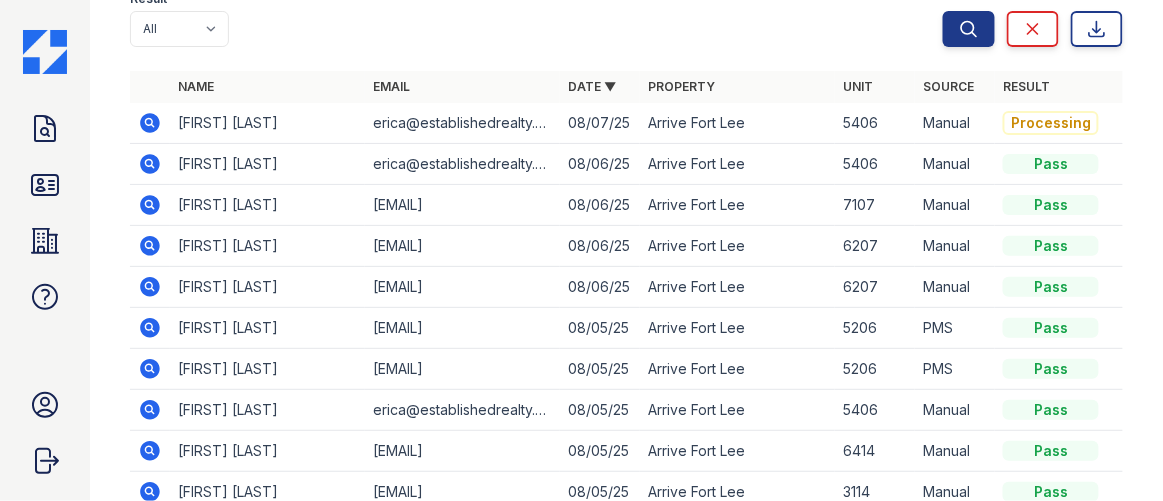 click 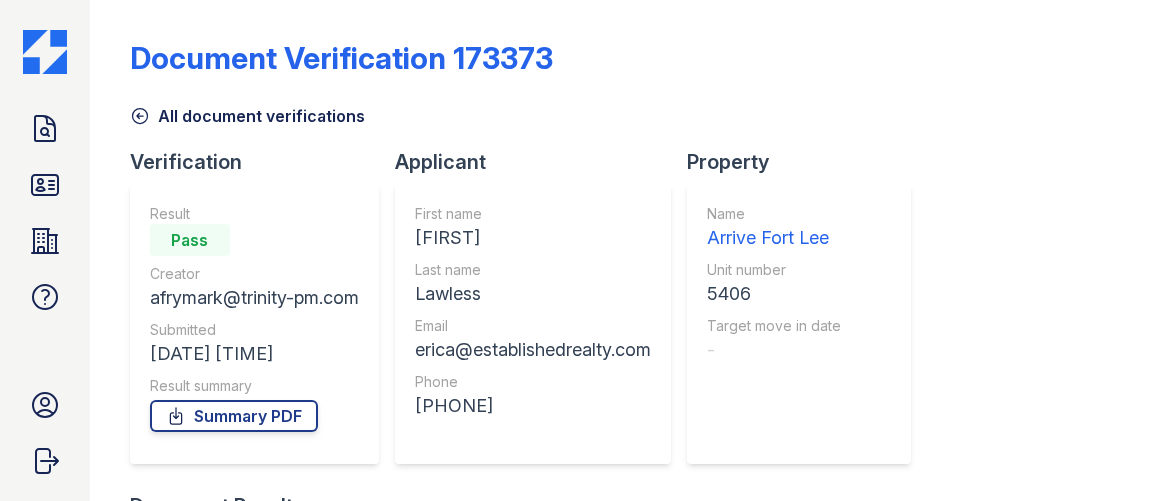 scroll, scrollTop: 0, scrollLeft: 0, axis: both 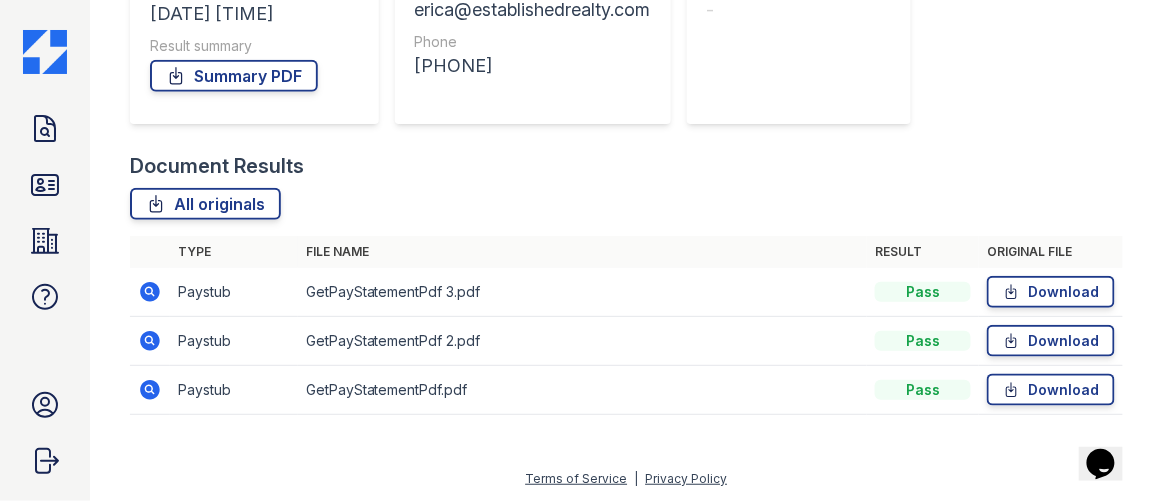 click 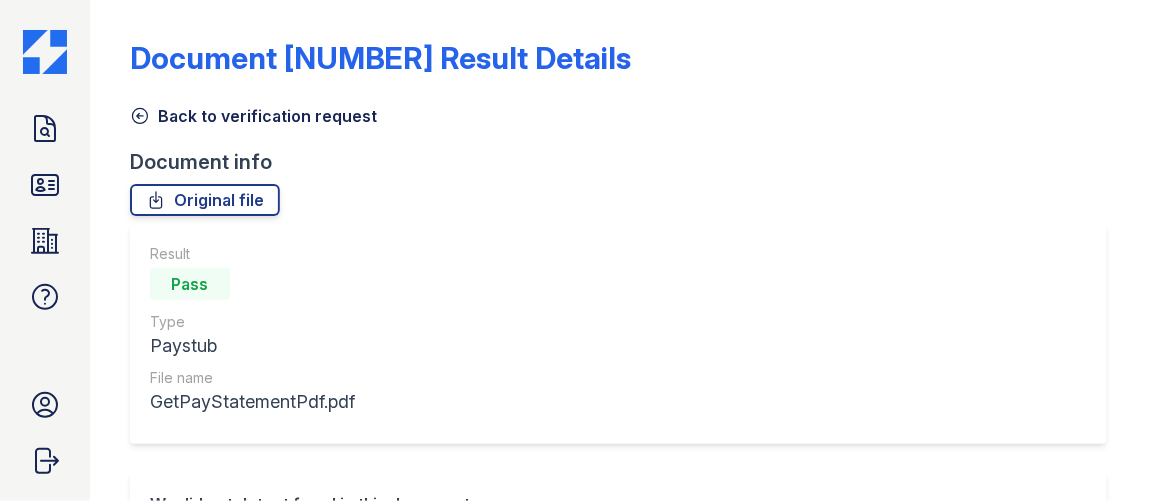 scroll, scrollTop: 0, scrollLeft: 0, axis: both 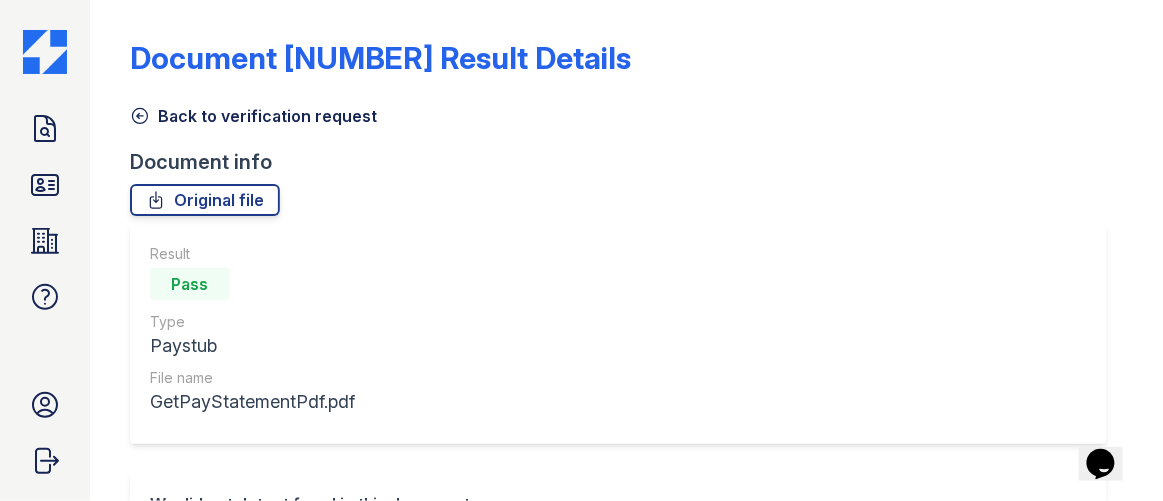 click 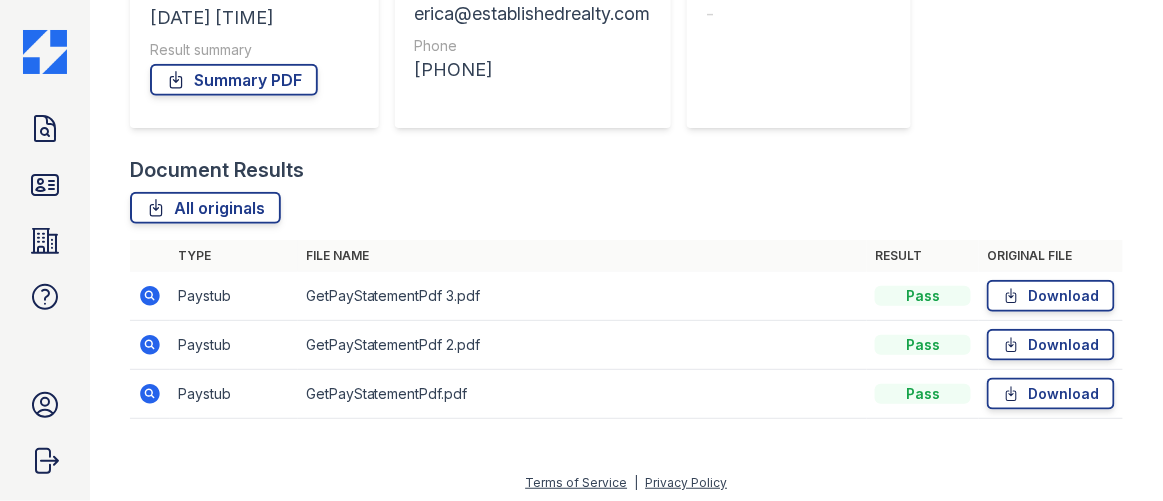 scroll, scrollTop: 340, scrollLeft: 0, axis: vertical 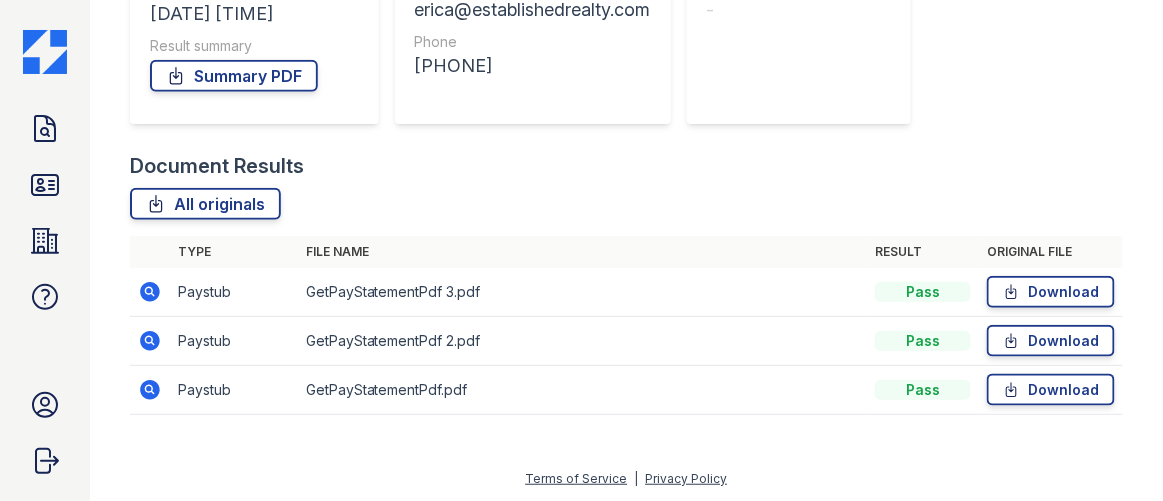 click 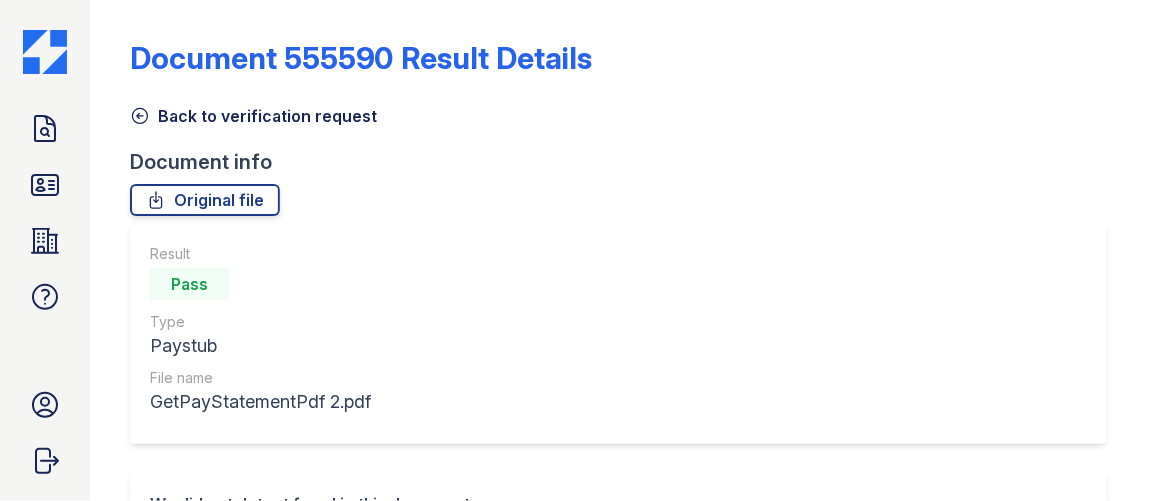 scroll, scrollTop: 0, scrollLeft: 0, axis: both 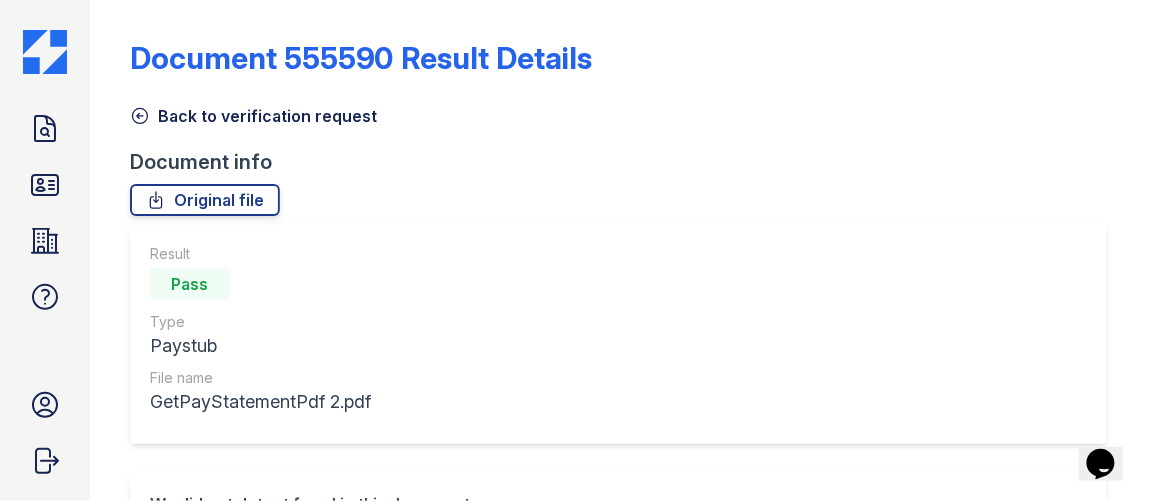 click 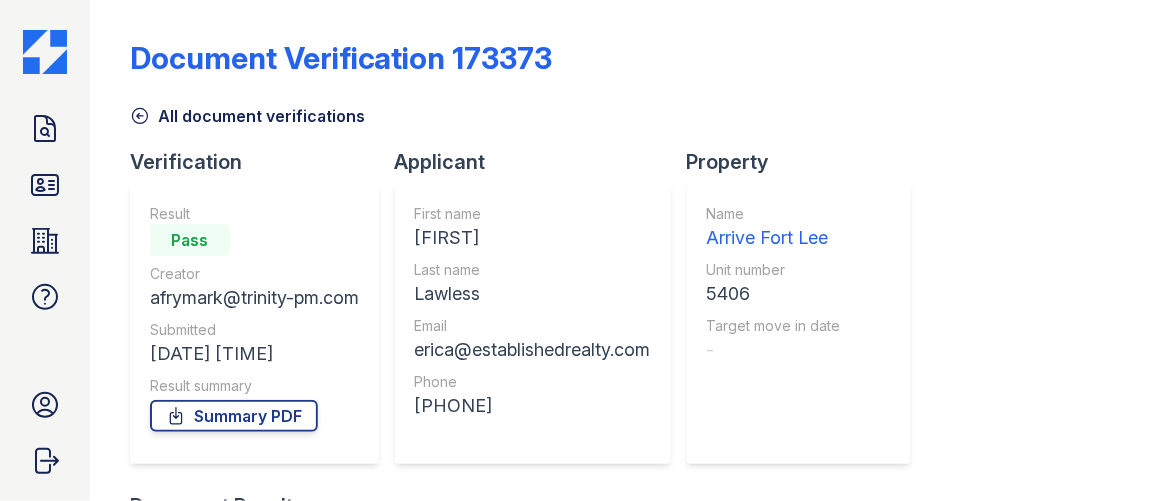 scroll, scrollTop: 340, scrollLeft: 0, axis: vertical 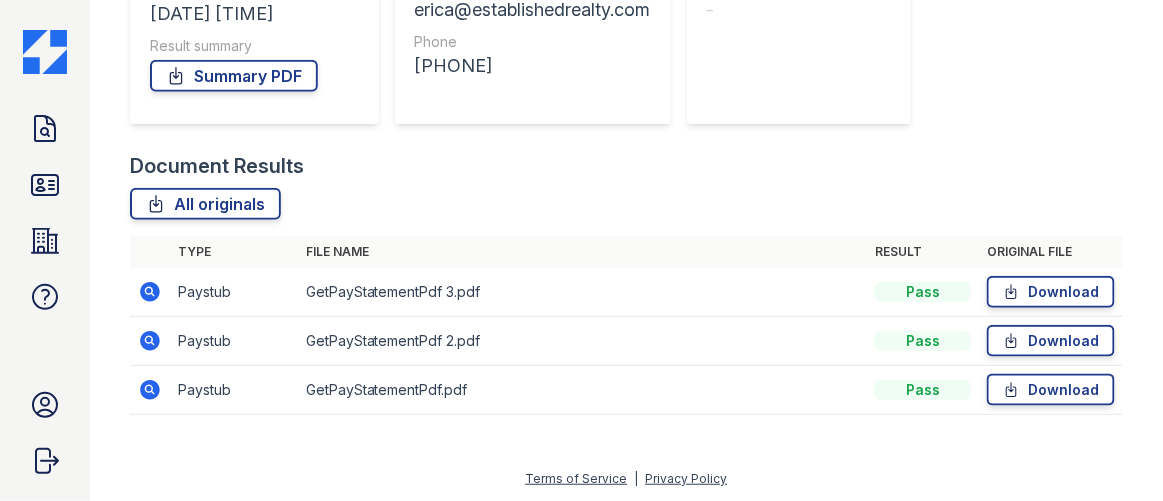 click 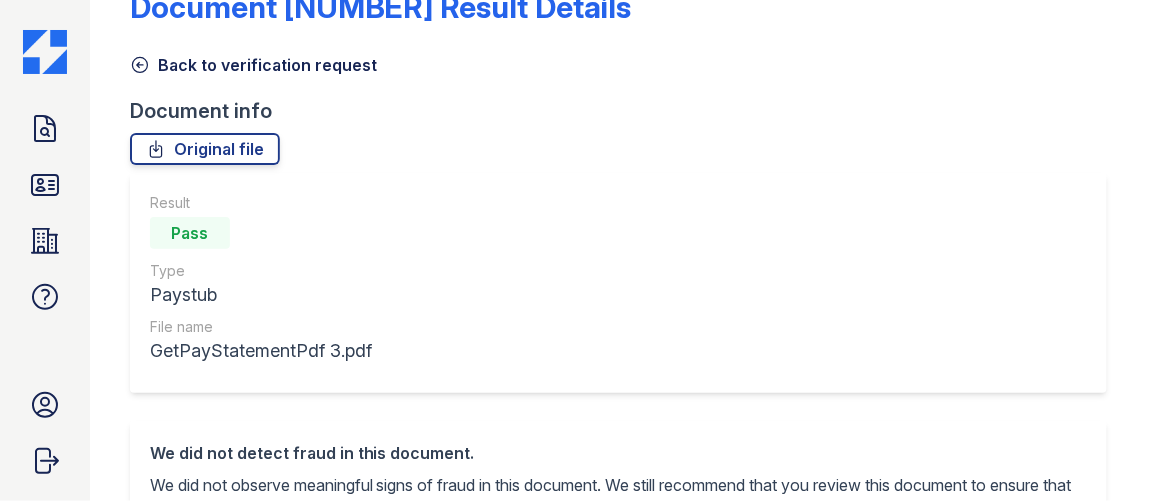 scroll, scrollTop: 0, scrollLeft: 0, axis: both 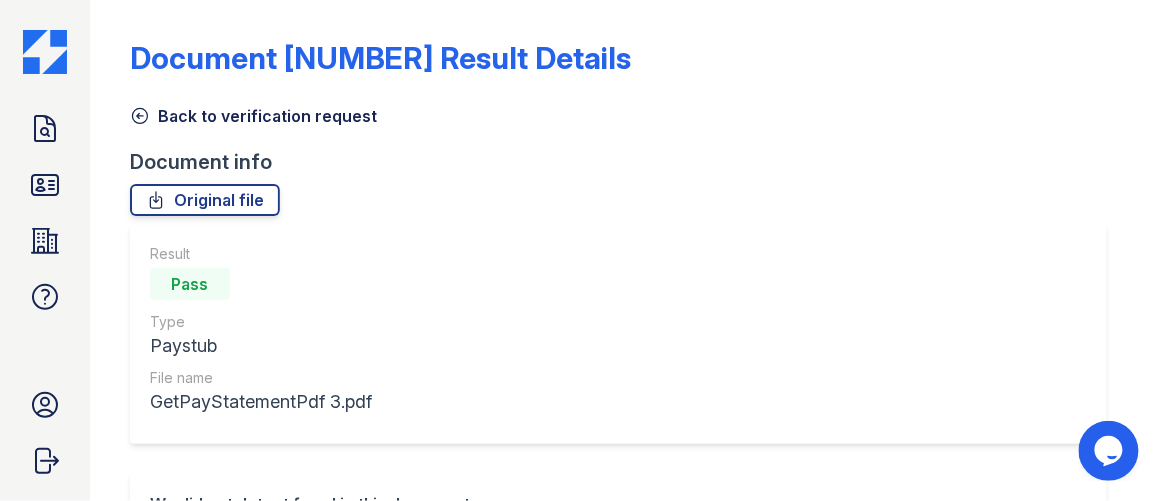 click 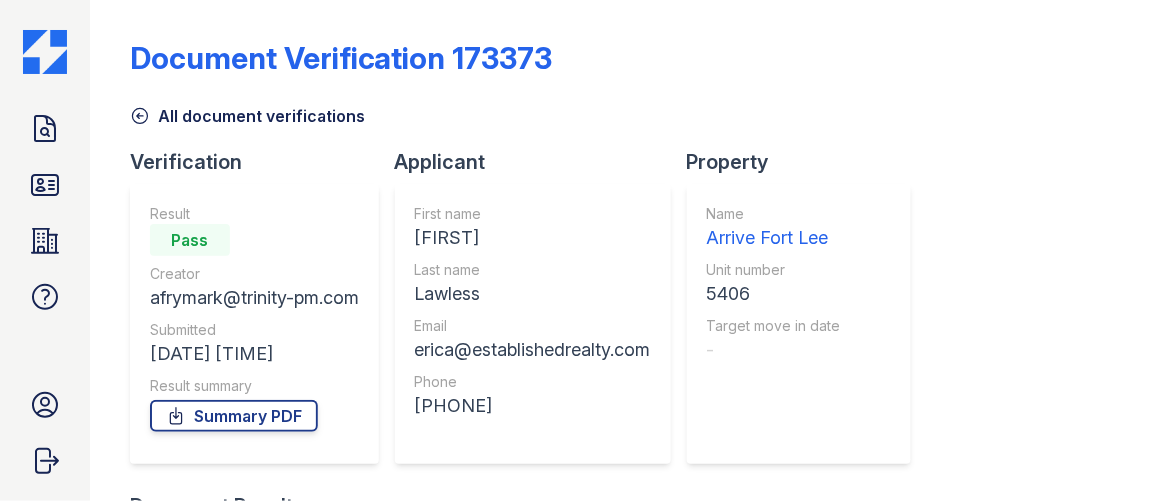 scroll, scrollTop: 340, scrollLeft: 0, axis: vertical 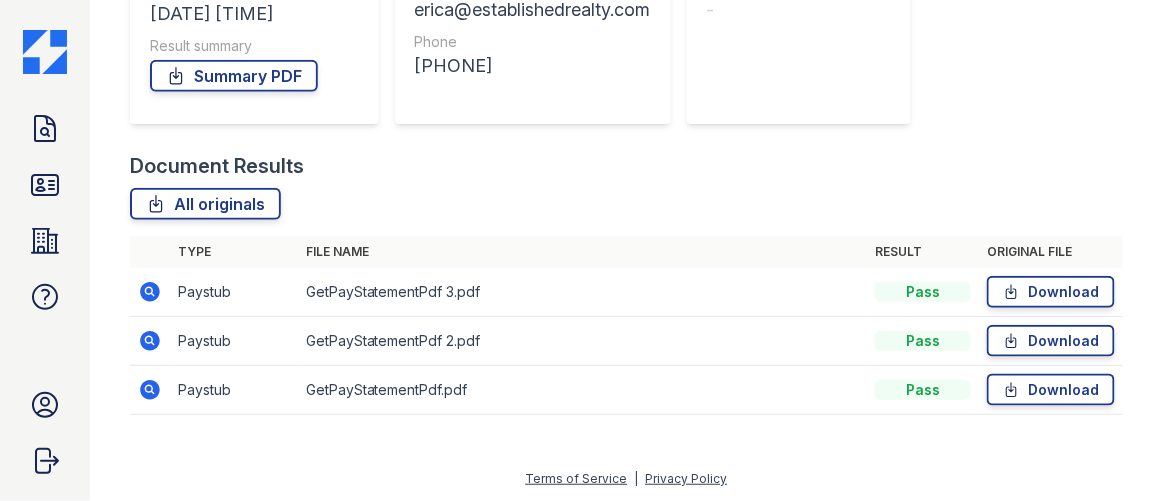 click 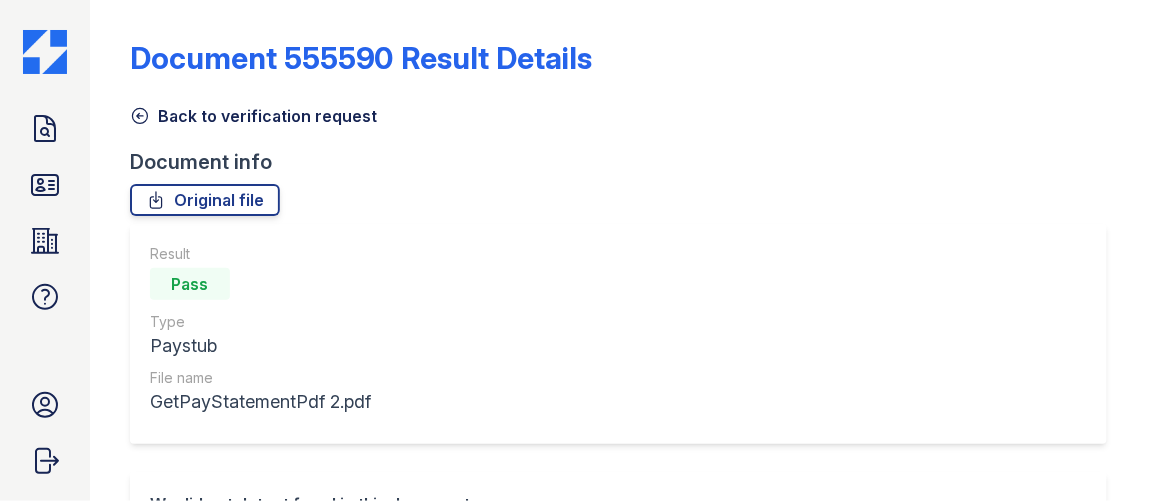 scroll, scrollTop: 0, scrollLeft: 0, axis: both 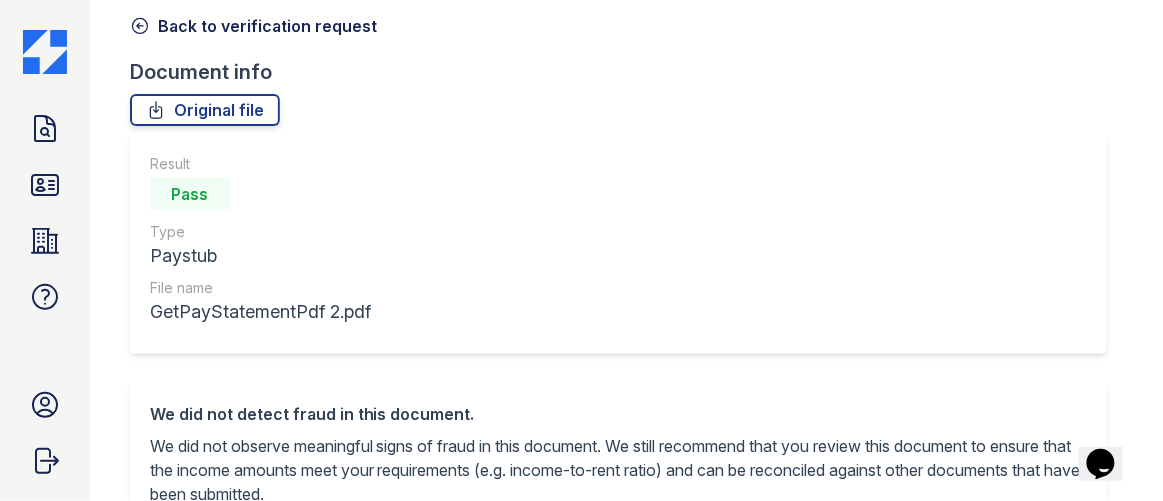 click 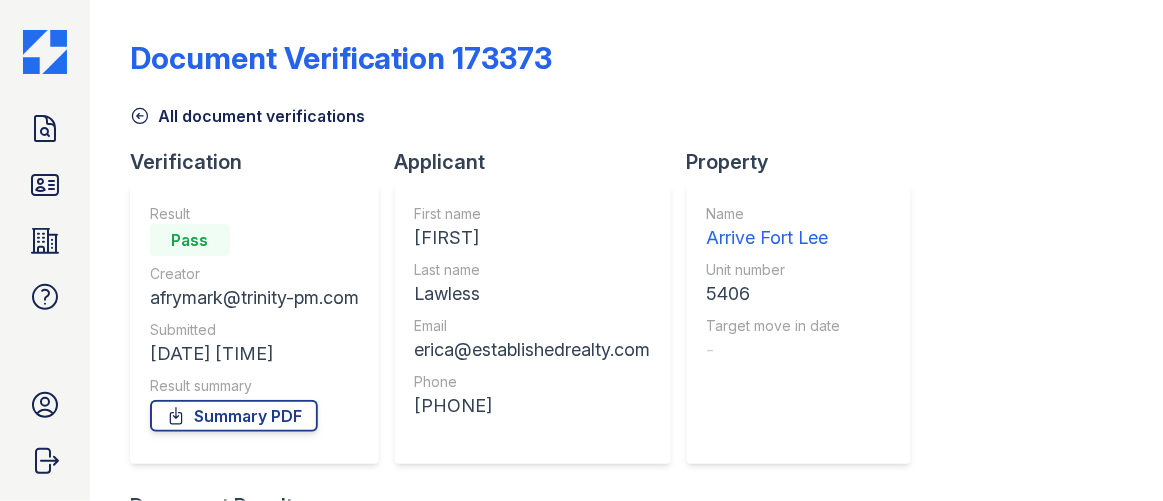 scroll, scrollTop: 340, scrollLeft: 0, axis: vertical 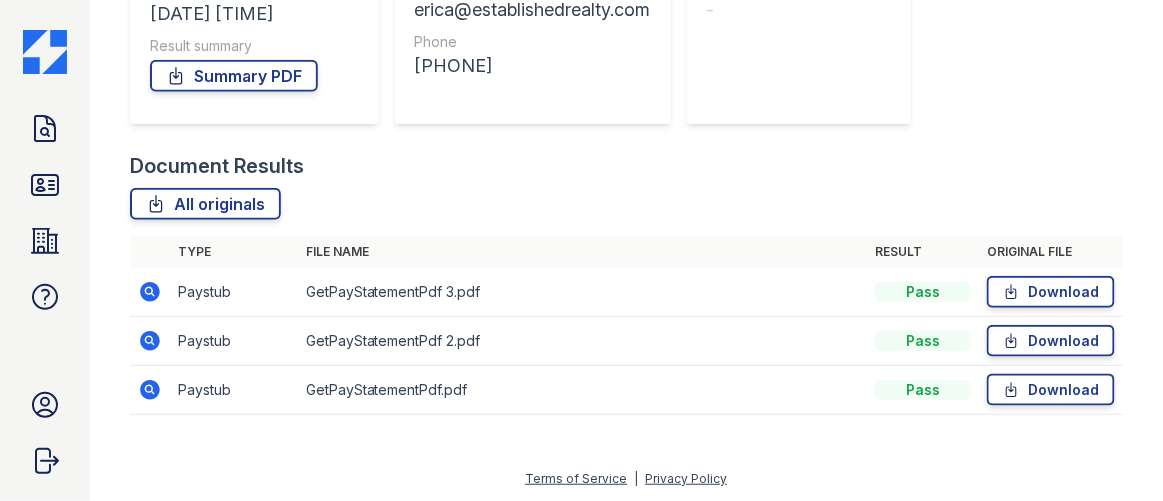 click 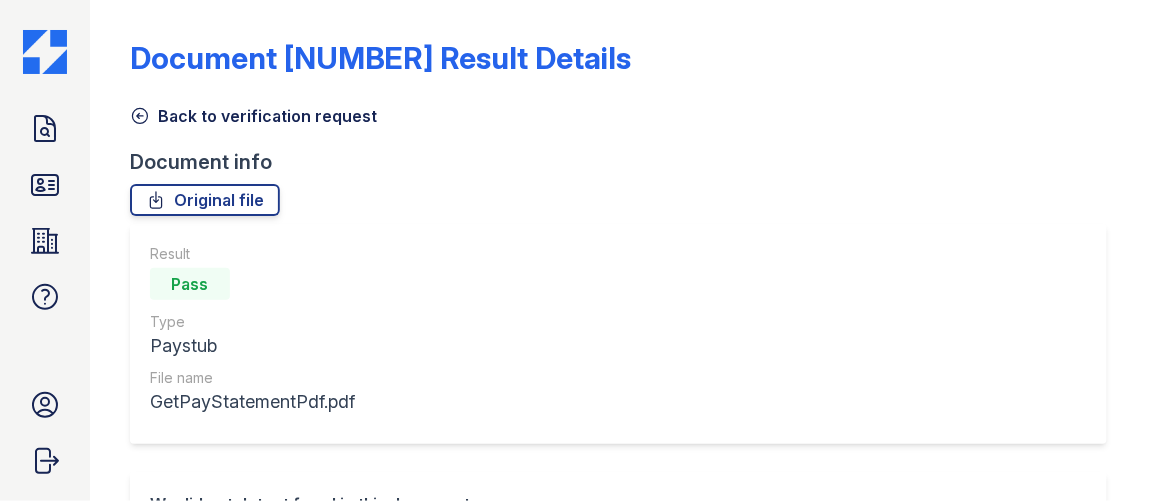 scroll, scrollTop: 0, scrollLeft: 0, axis: both 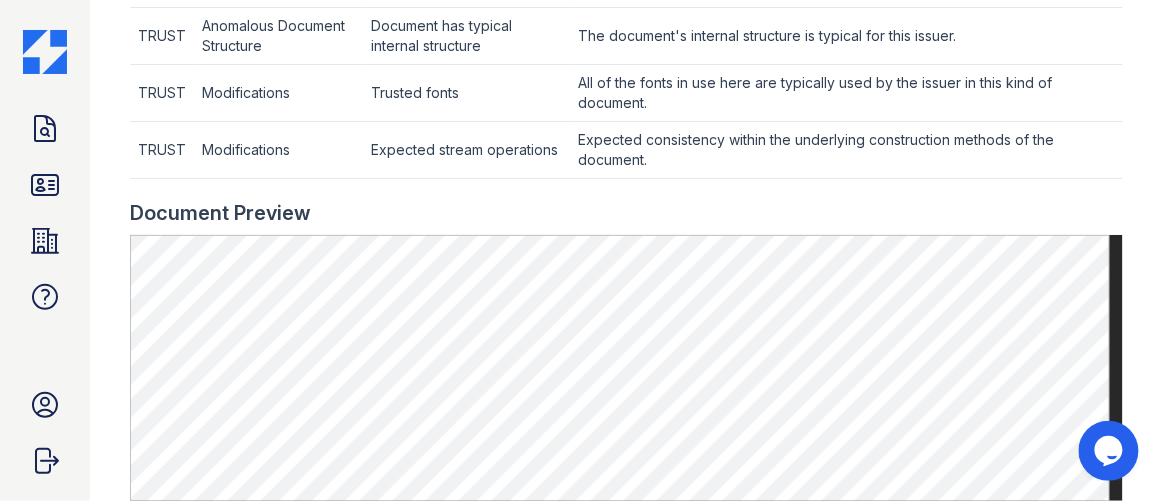 click on "Document Preview" at bounding box center (626, 213) 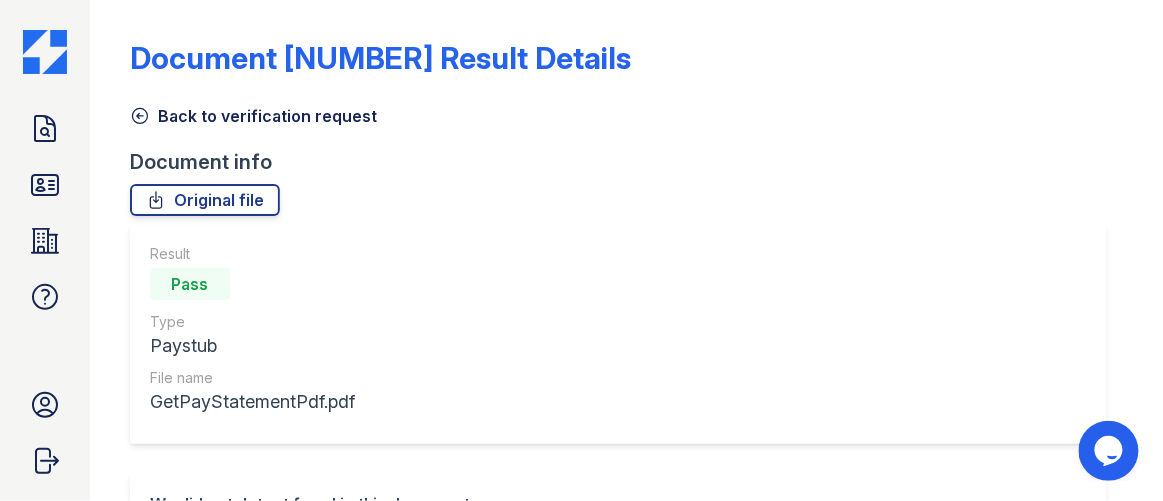 scroll, scrollTop: 0, scrollLeft: 0, axis: both 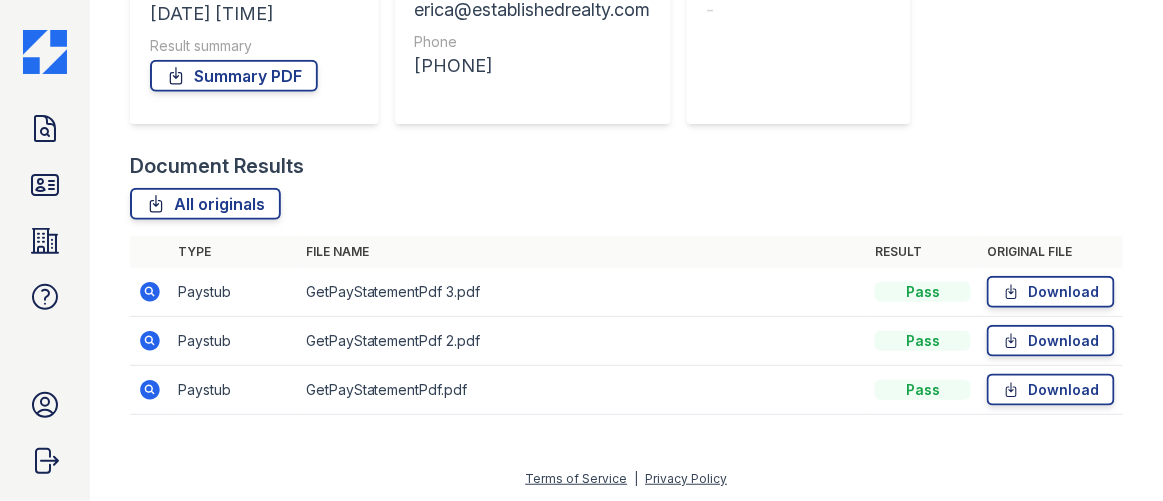 click on "GetPayStatementPdf 3.pdf" at bounding box center [582, 292] 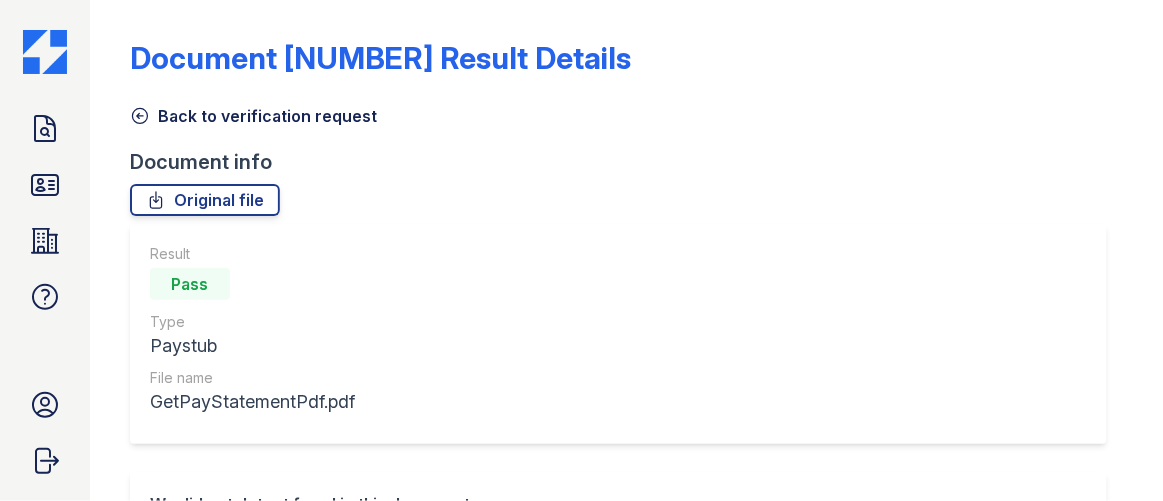 scroll, scrollTop: 0, scrollLeft: 0, axis: both 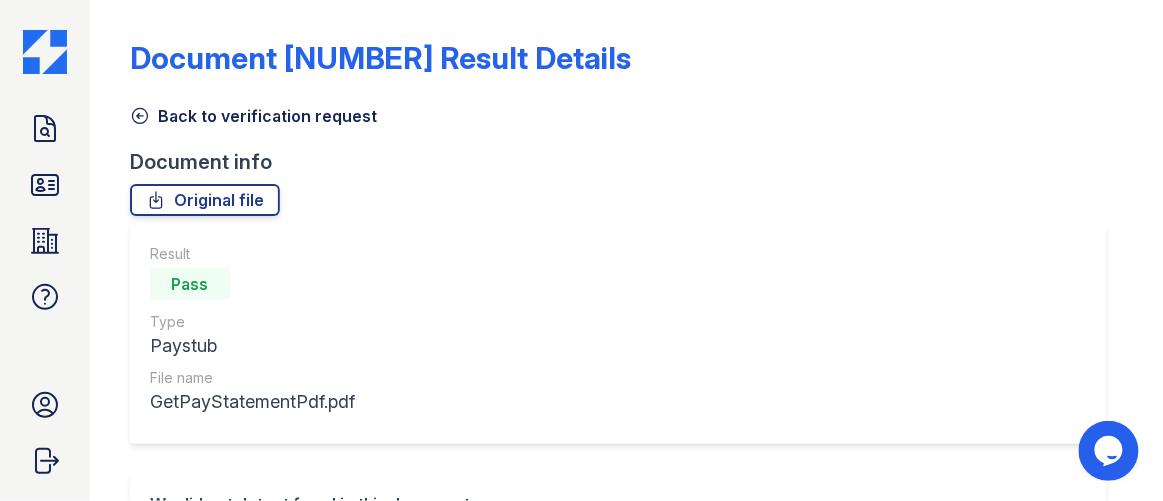 click 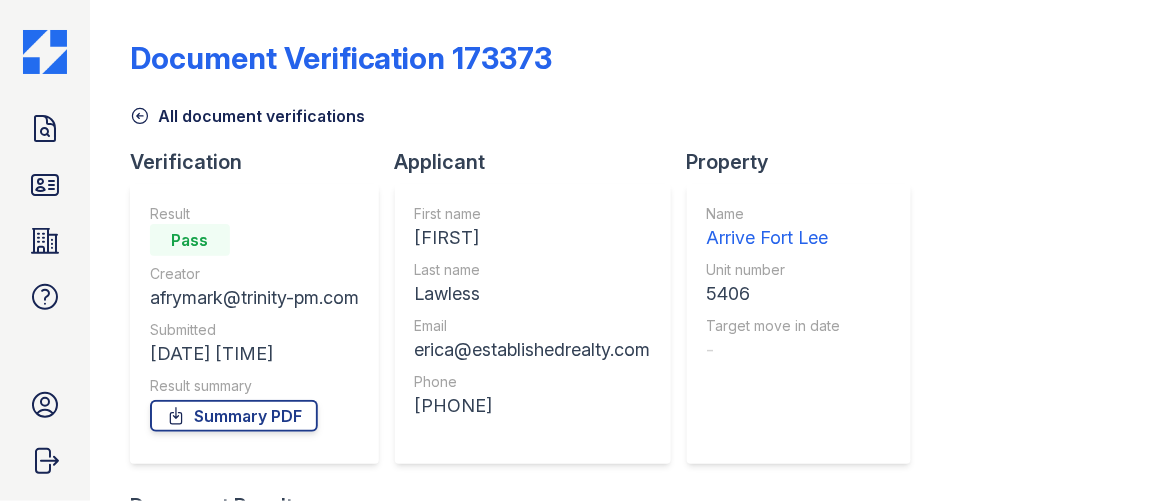 click at bounding box center (126, 391) 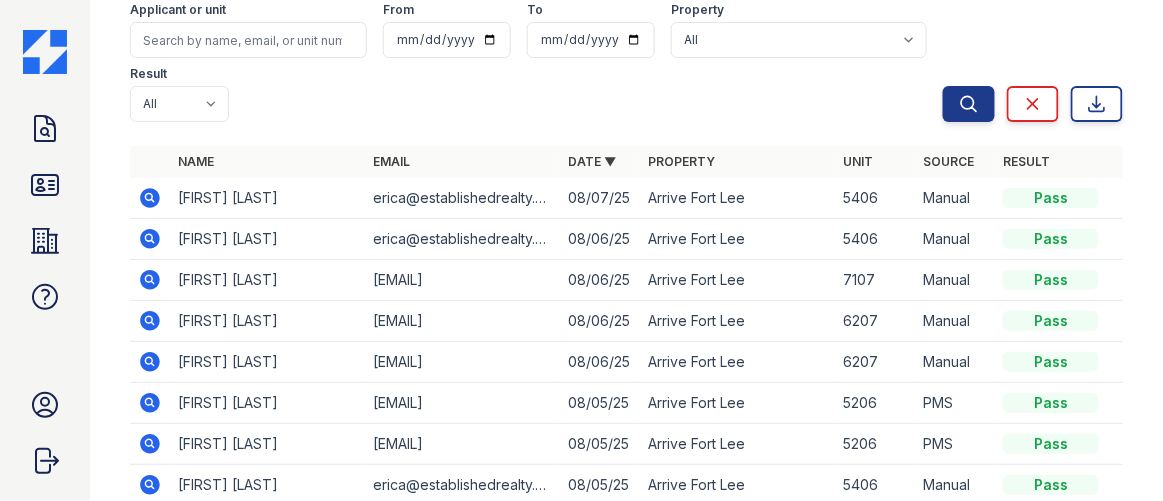scroll, scrollTop: 181, scrollLeft: 0, axis: vertical 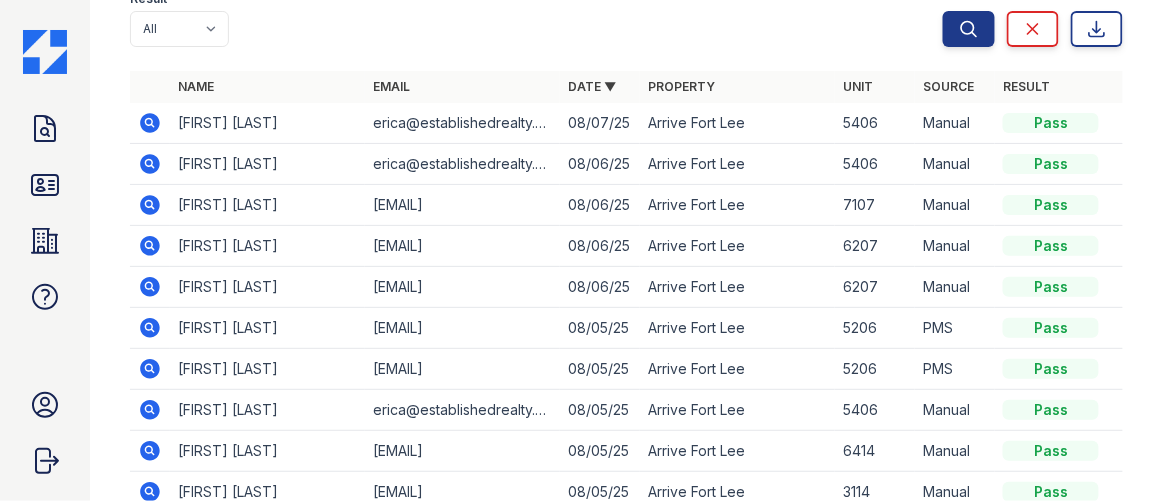 click 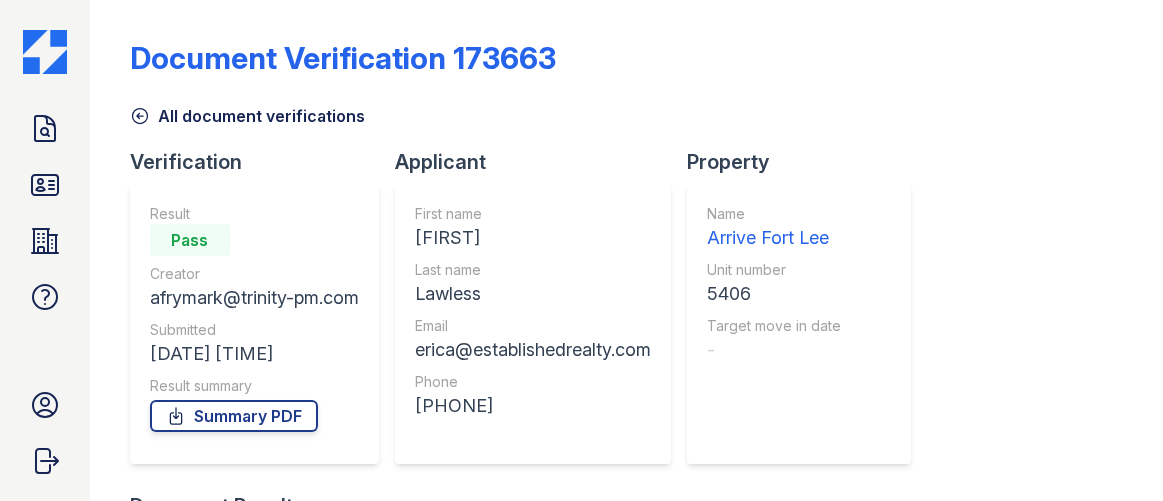 scroll, scrollTop: 0, scrollLeft: 0, axis: both 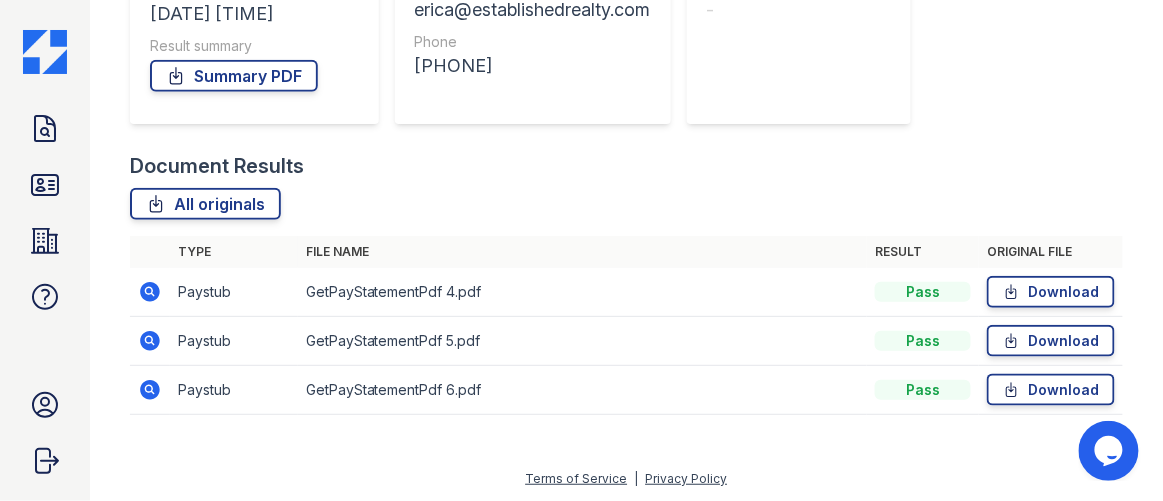 click 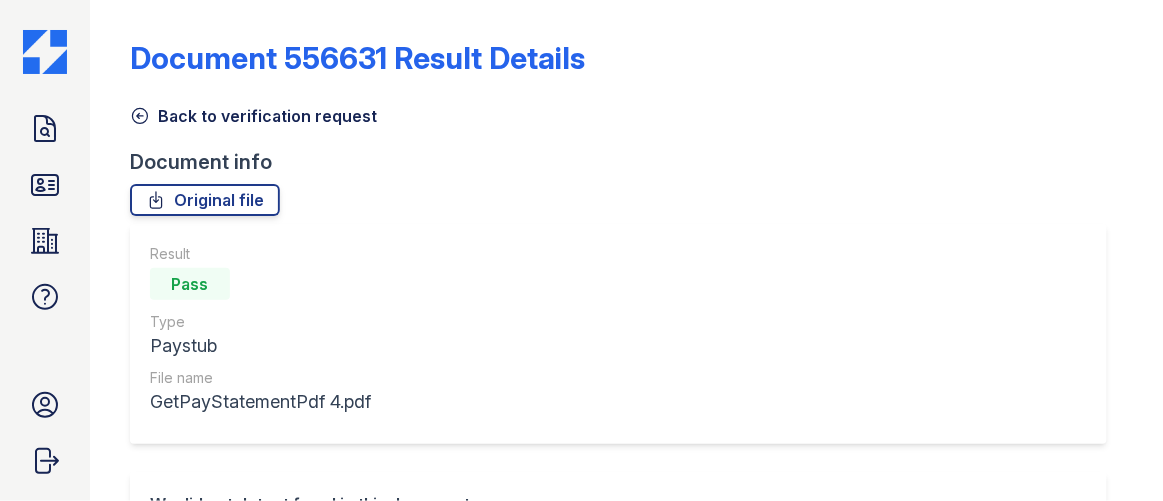 scroll, scrollTop: 0, scrollLeft: 0, axis: both 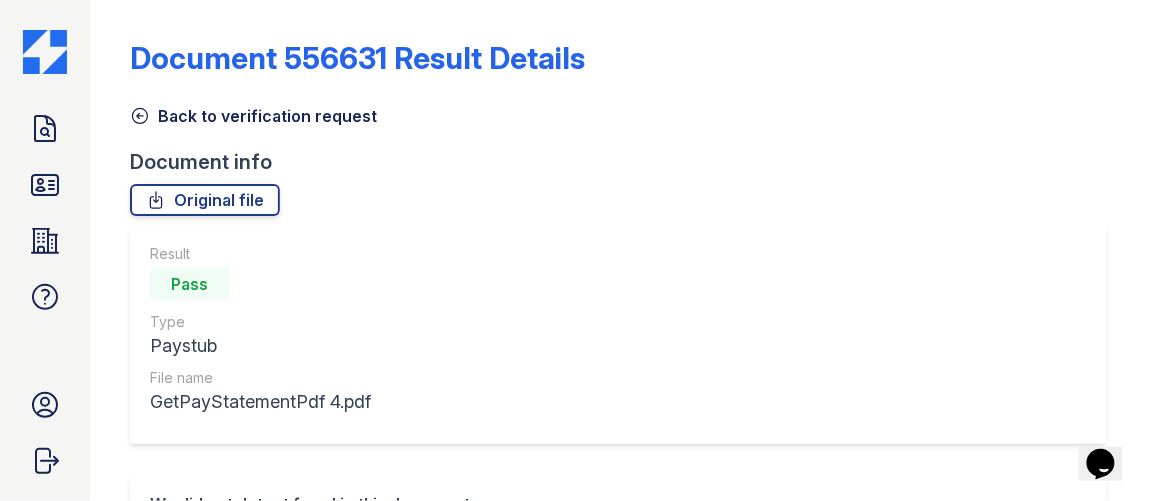 click 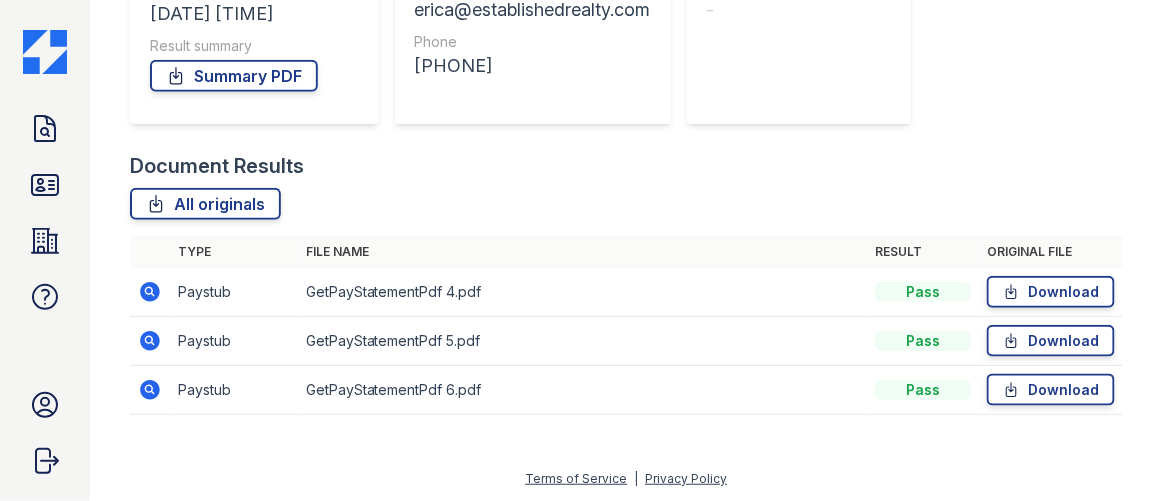 scroll, scrollTop: 0, scrollLeft: 0, axis: both 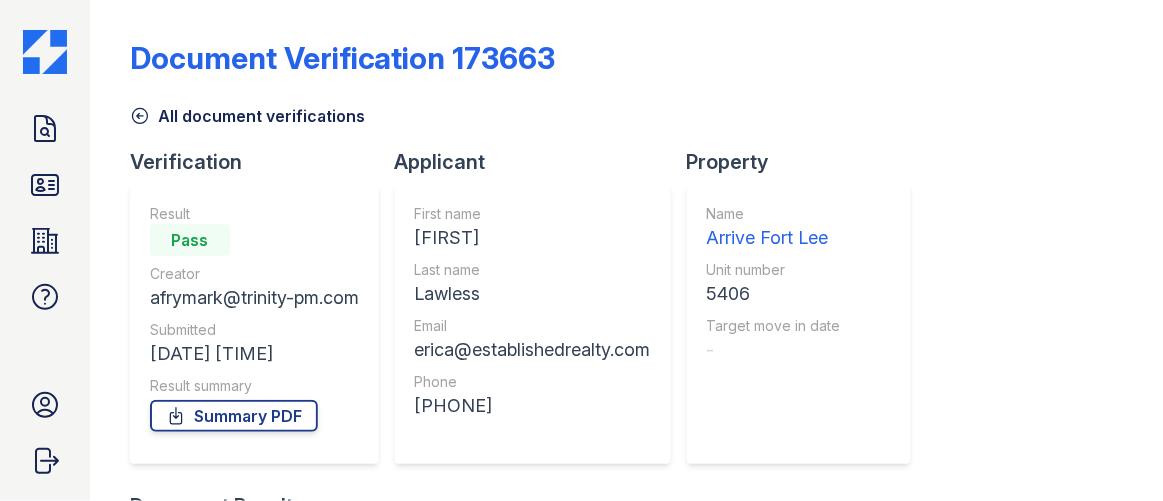 click 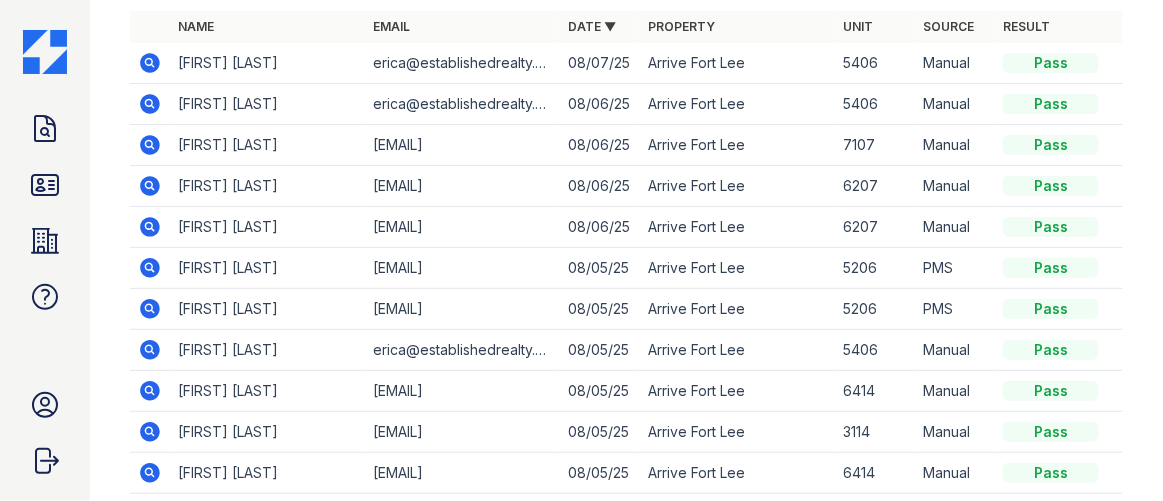 scroll, scrollTop: 272, scrollLeft: 0, axis: vertical 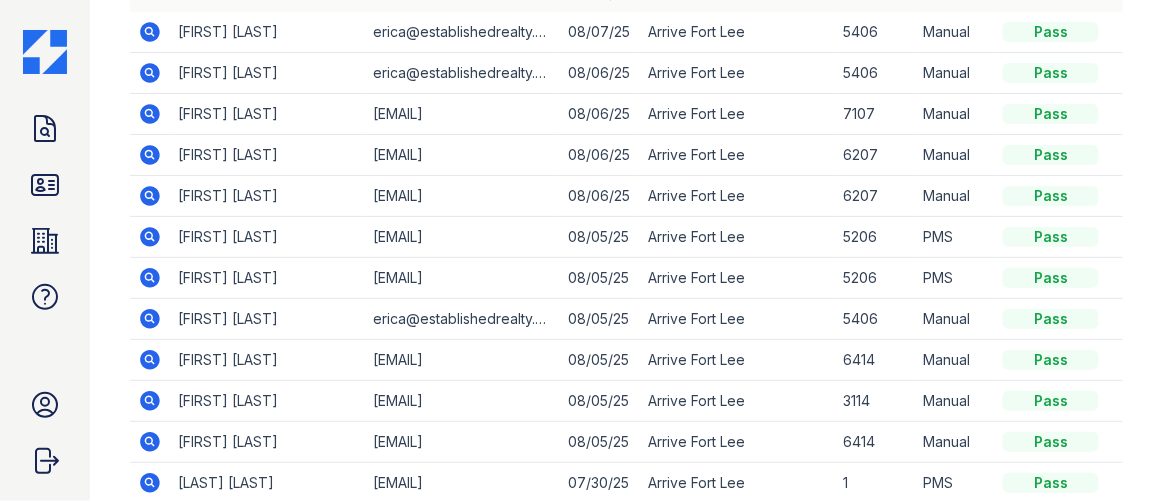 click 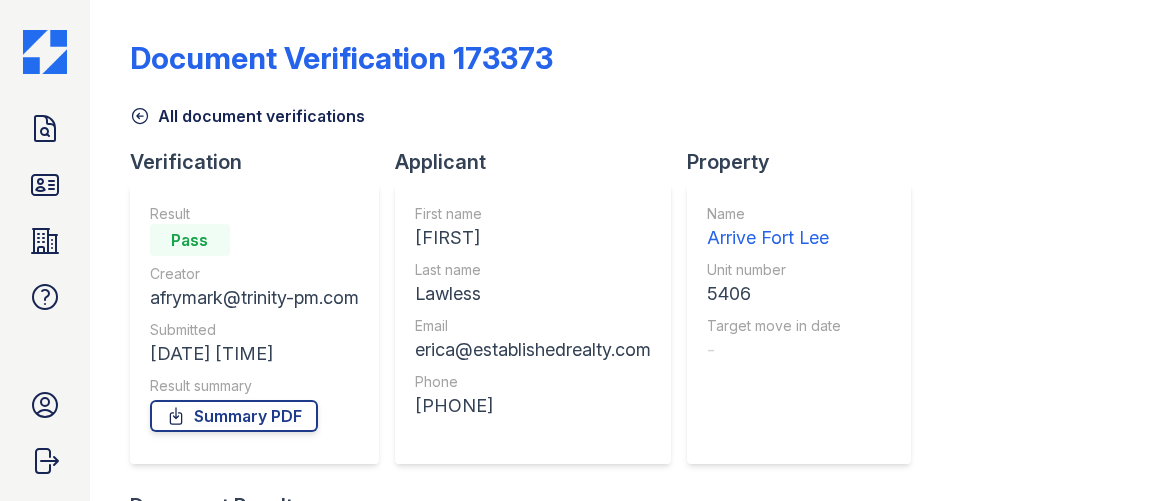 scroll, scrollTop: 0, scrollLeft: 0, axis: both 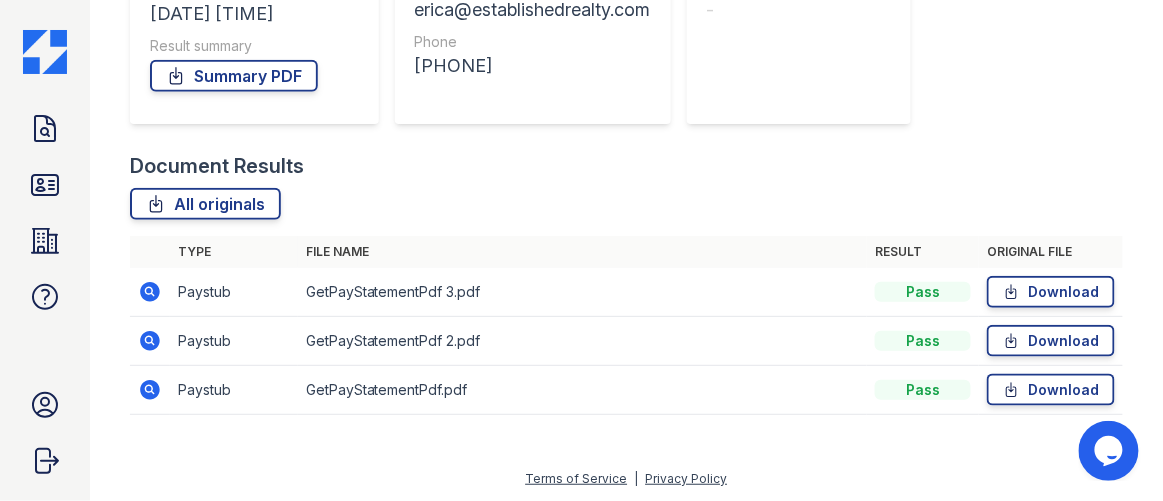 click 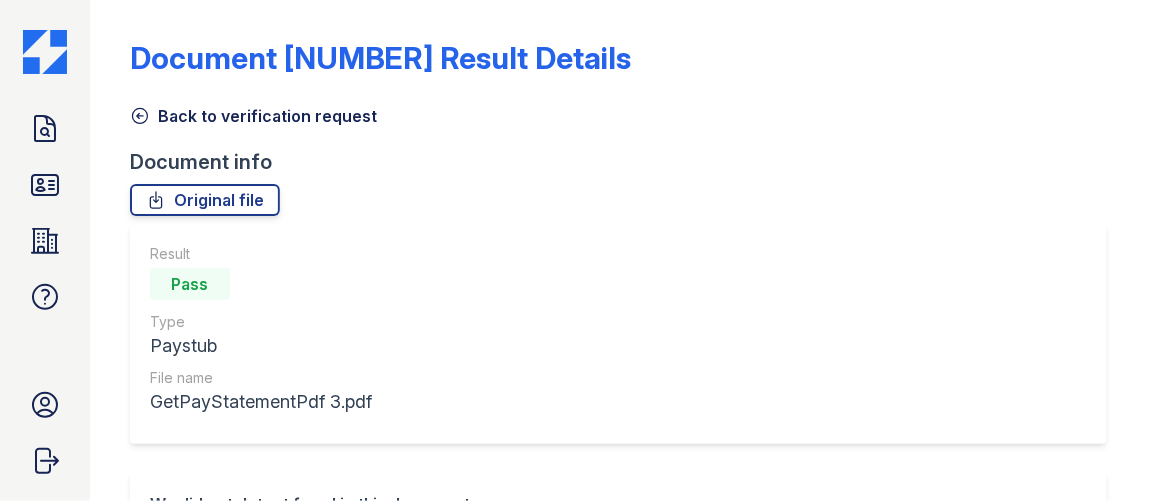 scroll, scrollTop: 0, scrollLeft: 0, axis: both 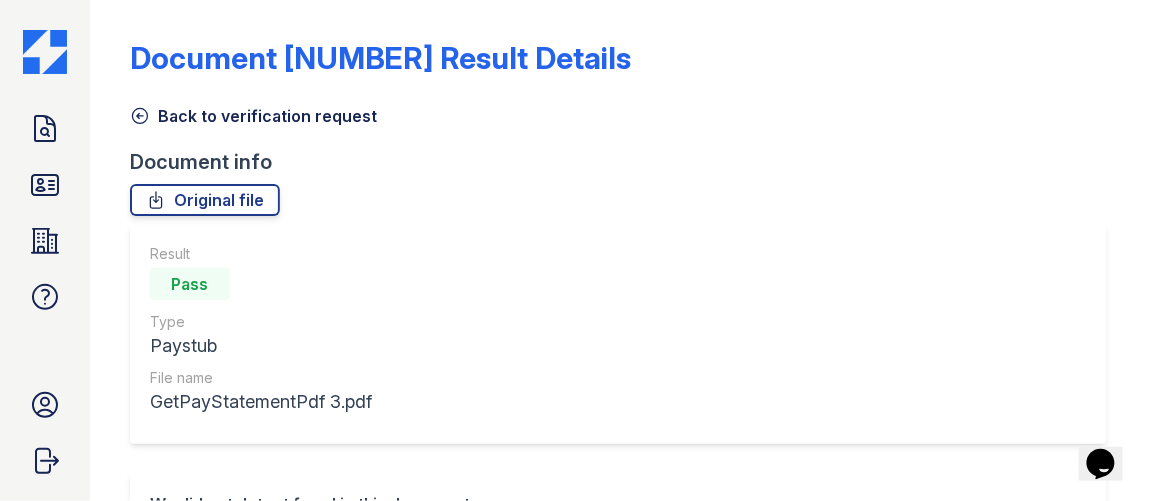 click 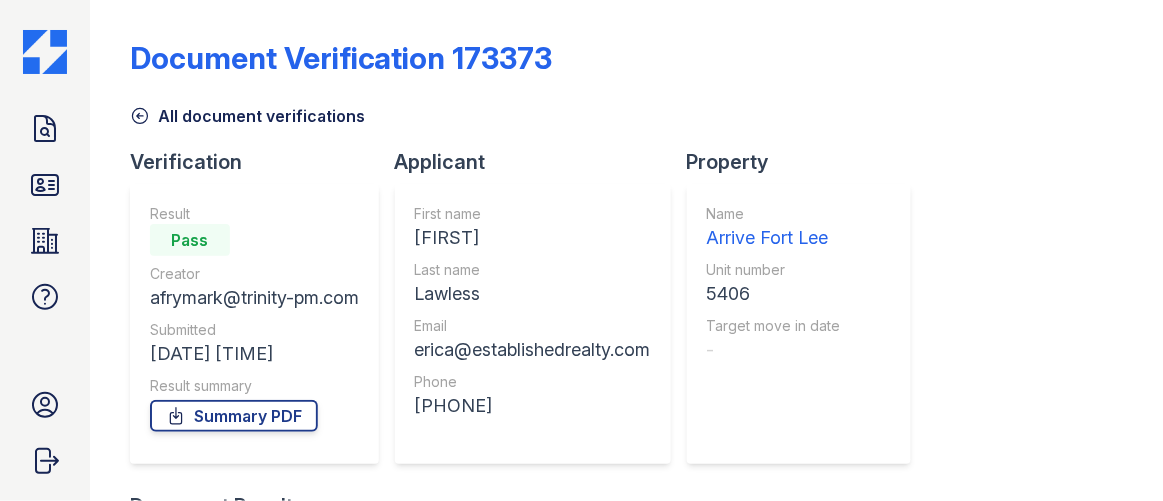 click 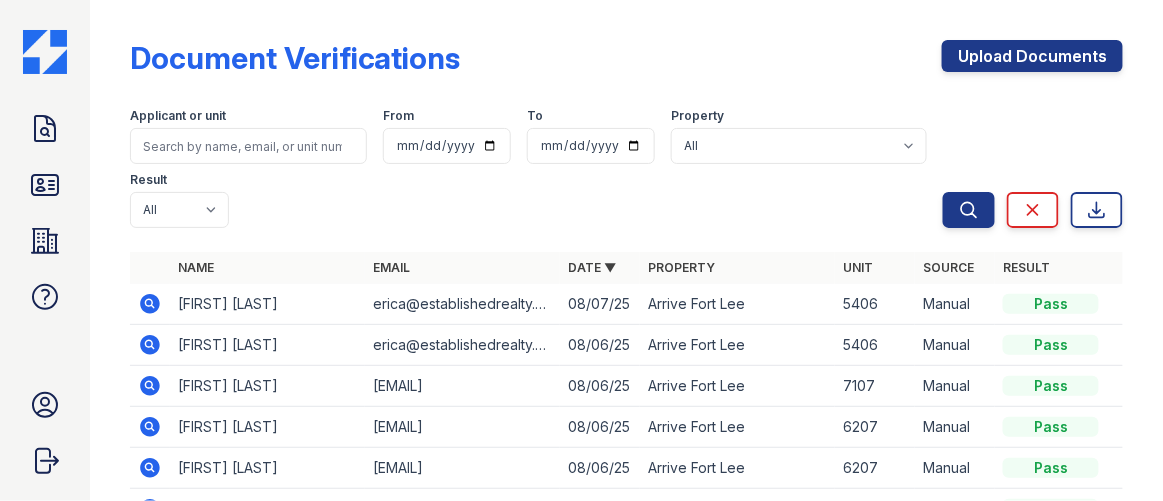 click 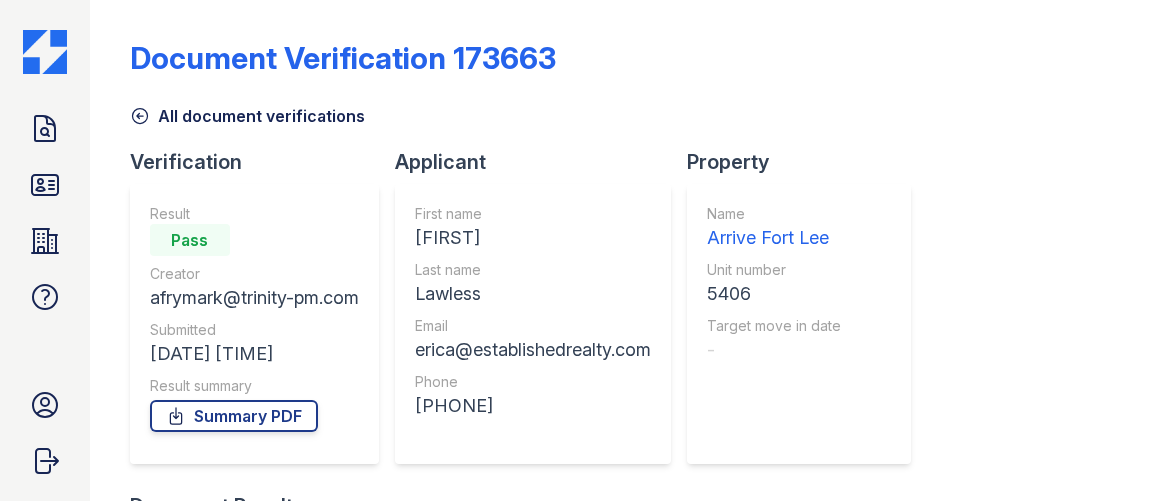 scroll, scrollTop: 0, scrollLeft: 0, axis: both 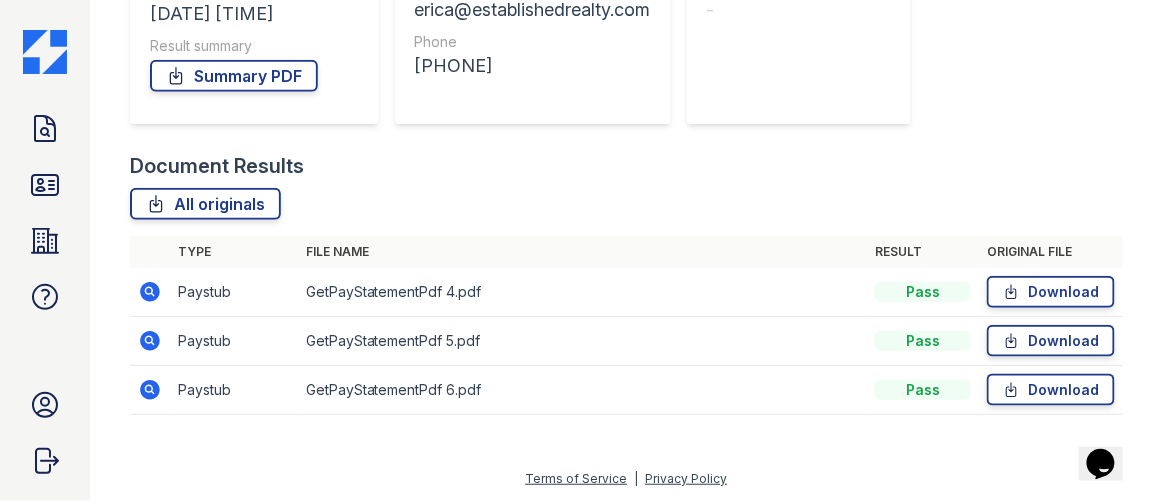 click 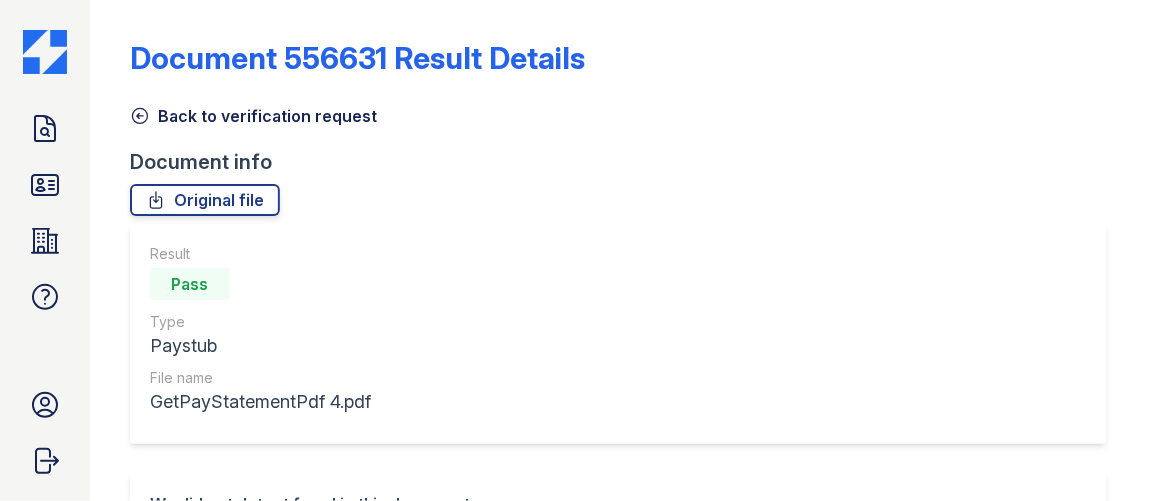scroll, scrollTop: 0, scrollLeft: 0, axis: both 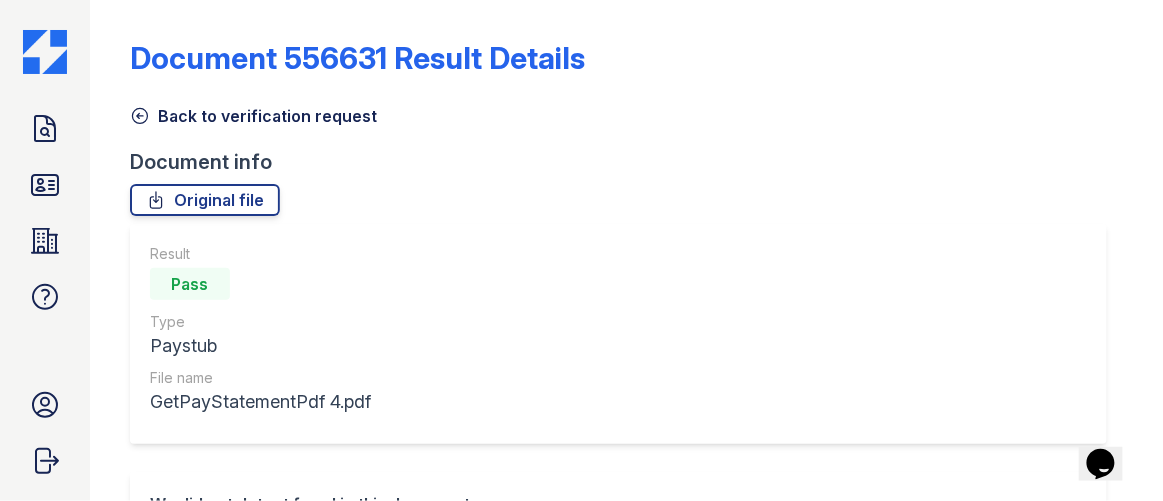 click 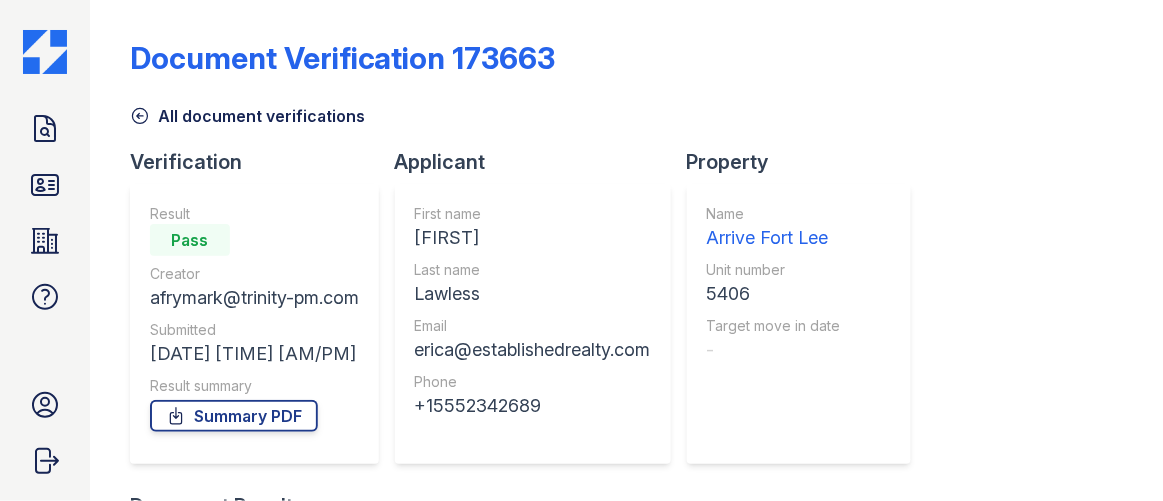 scroll, scrollTop: 340, scrollLeft: 0, axis: vertical 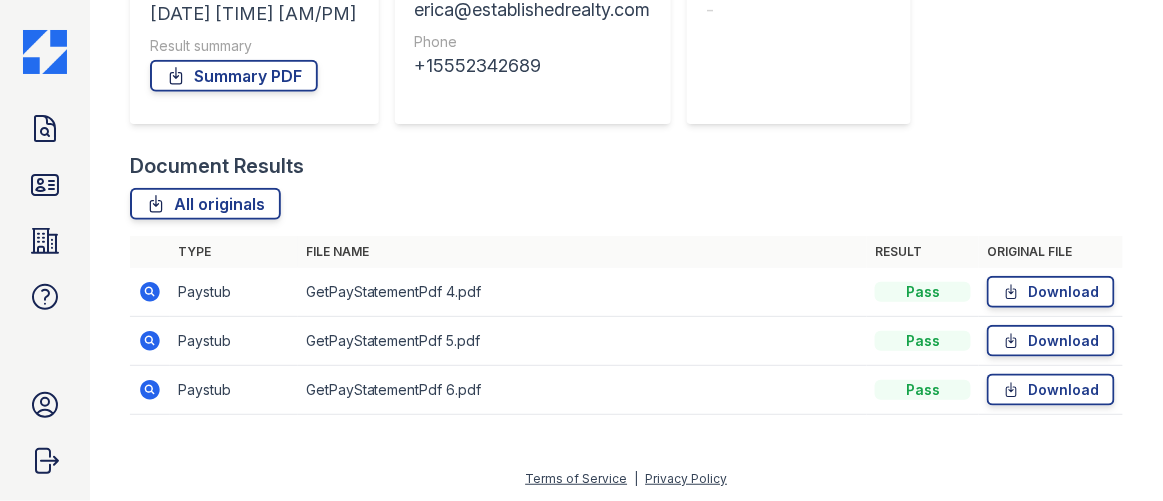 click 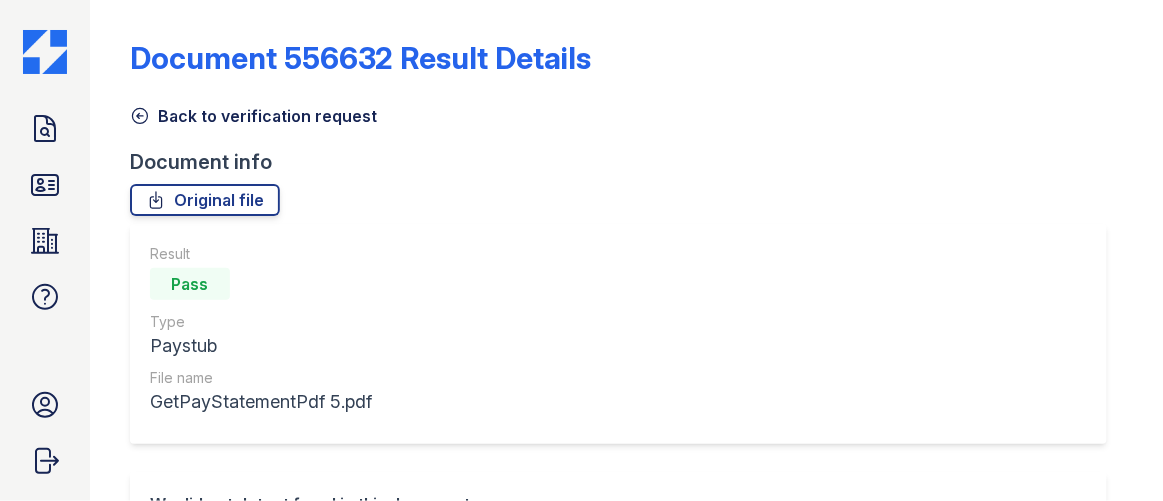 scroll, scrollTop: 0, scrollLeft: 0, axis: both 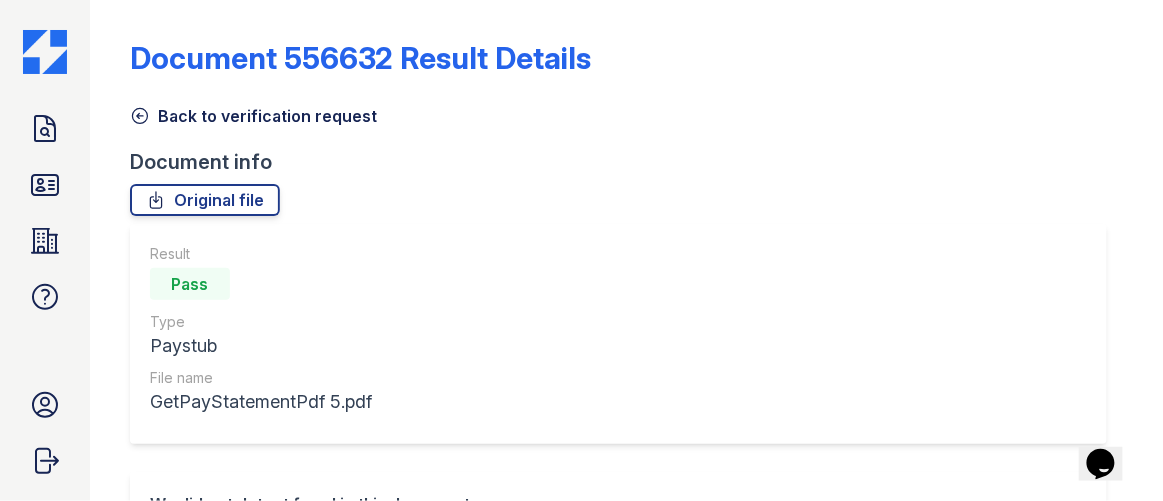 click 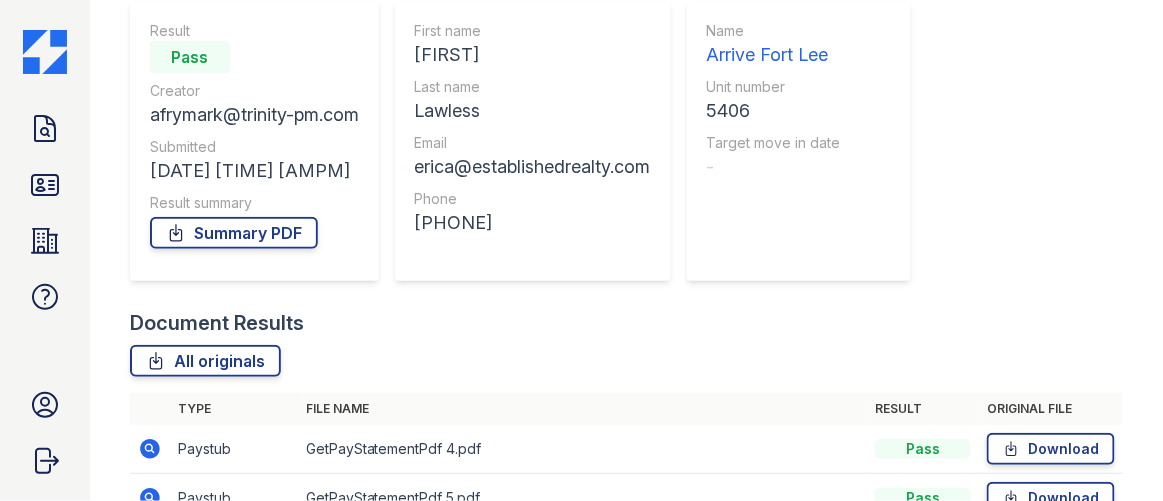 scroll, scrollTop: 340, scrollLeft: 0, axis: vertical 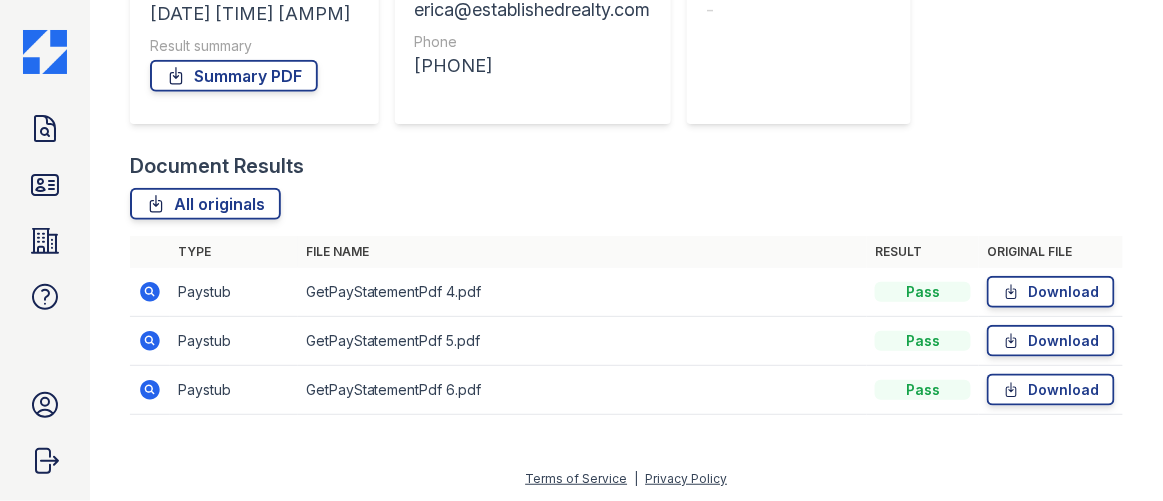 click 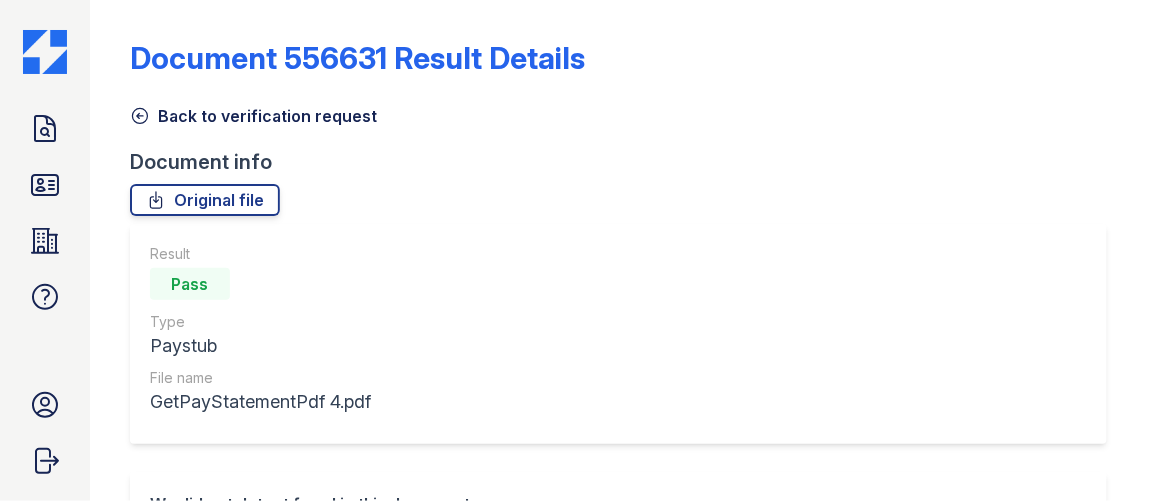 scroll, scrollTop: 0, scrollLeft: 0, axis: both 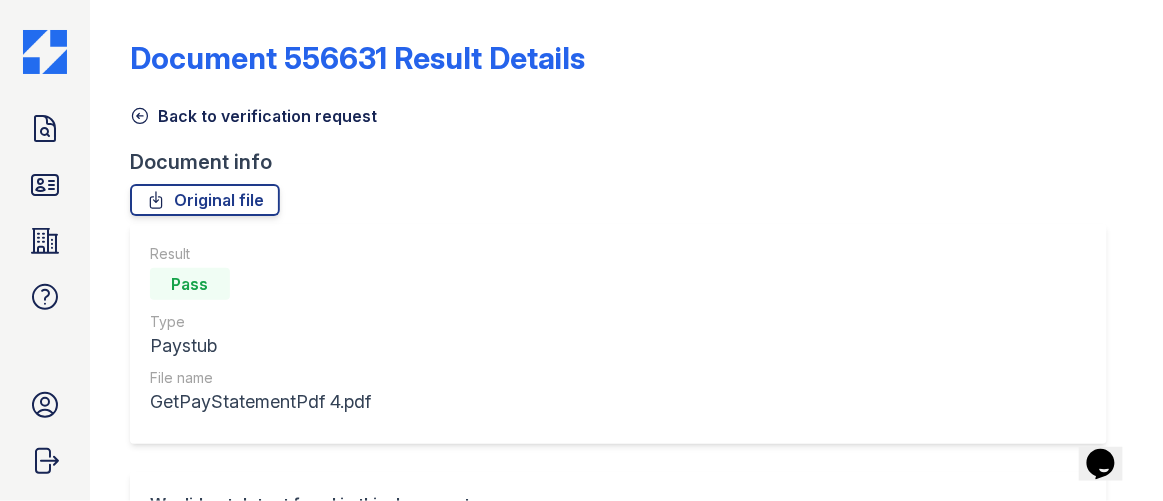click on "Back to verification request" at bounding box center [253, 116] 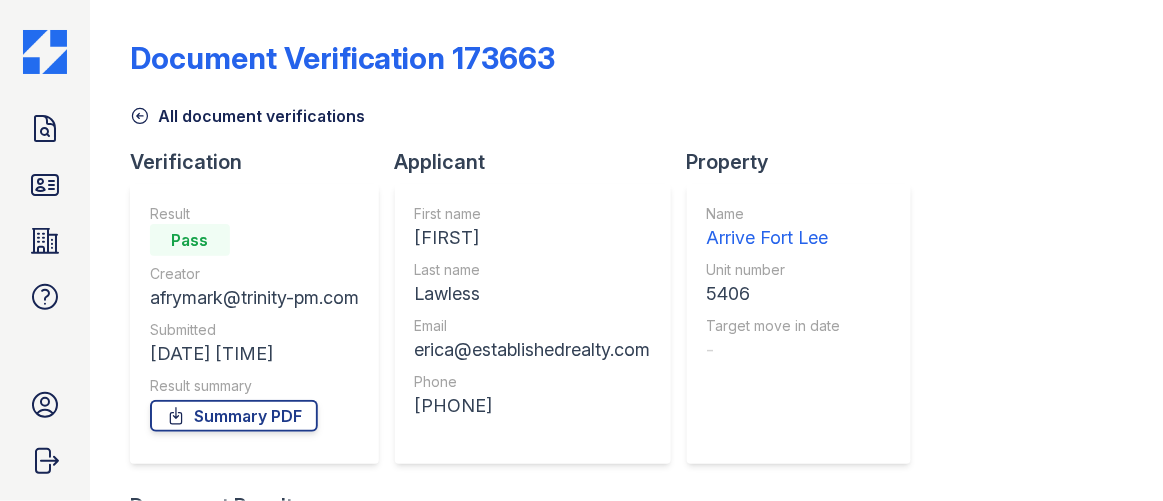 scroll, scrollTop: 340, scrollLeft: 0, axis: vertical 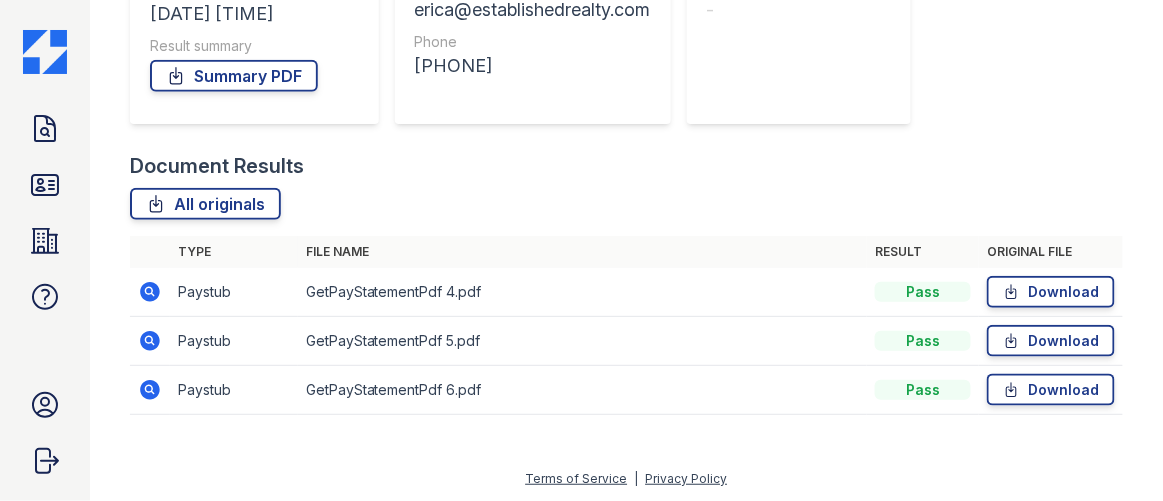 click 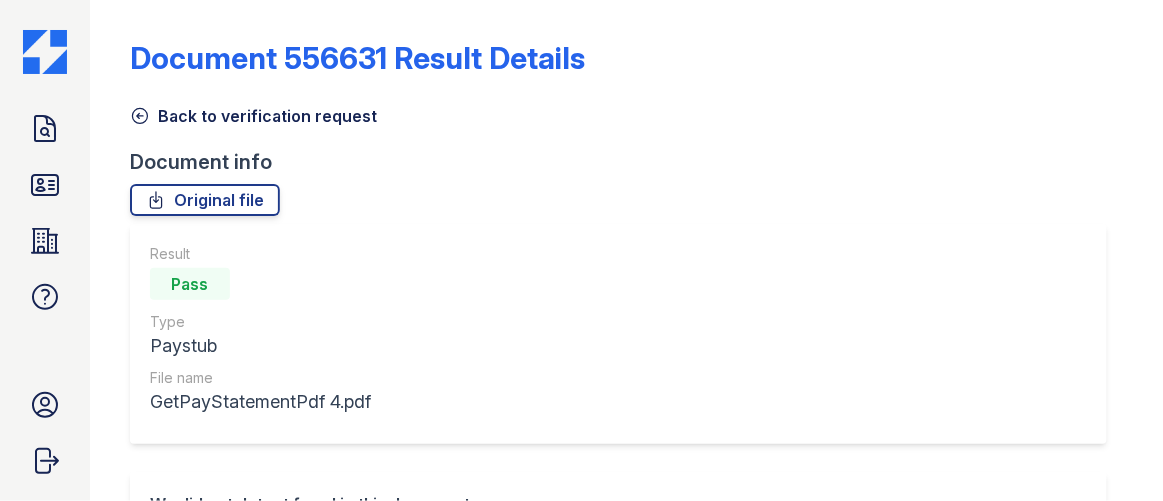 scroll, scrollTop: 0, scrollLeft: 0, axis: both 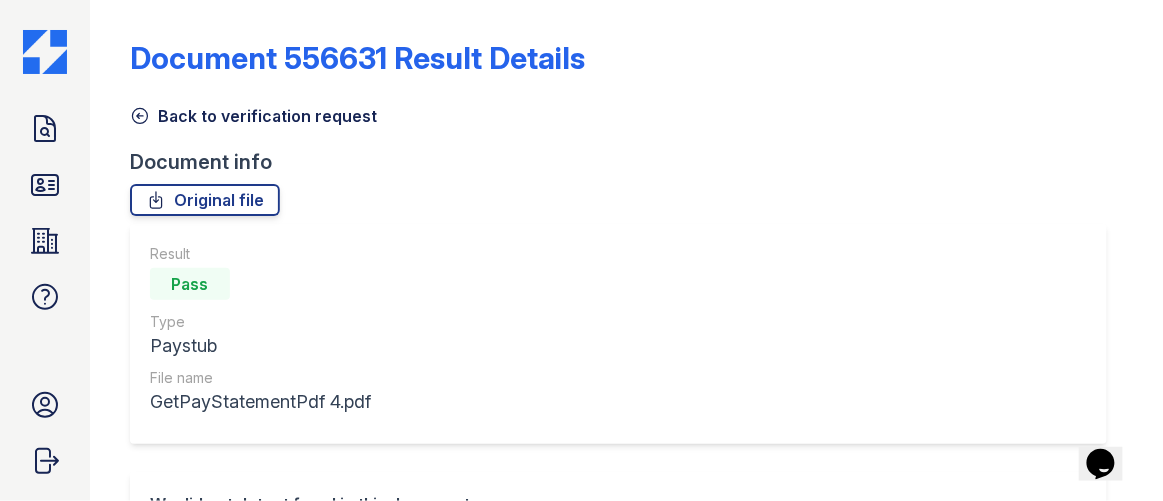click at bounding box center [126, 781] 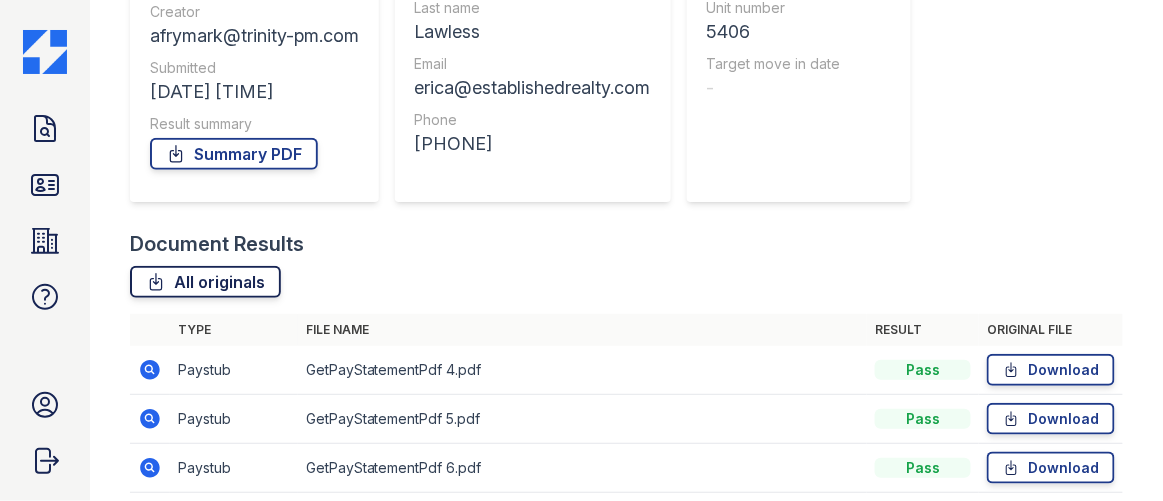 scroll, scrollTop: 340, scrollLeft: 0, axis: vertical 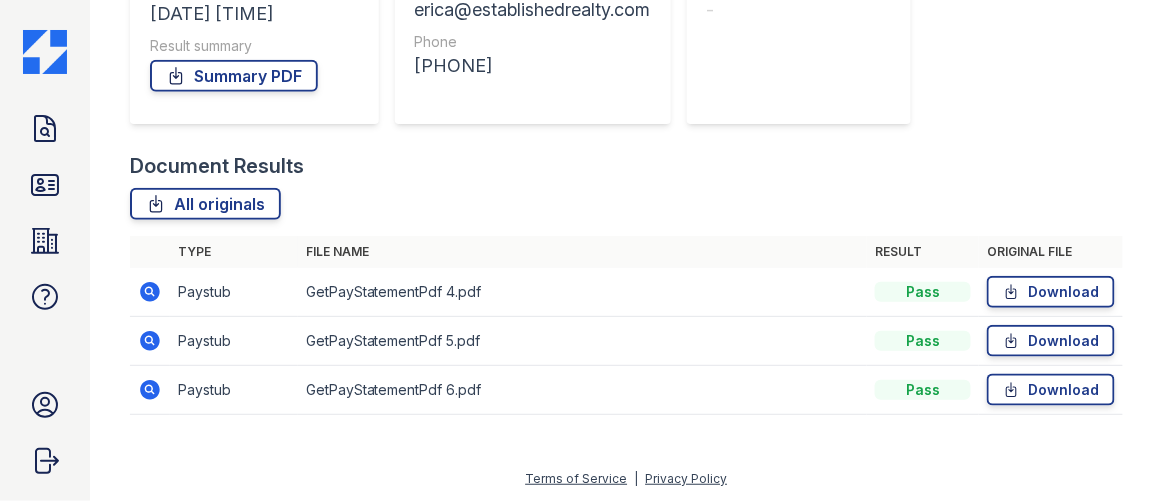 click 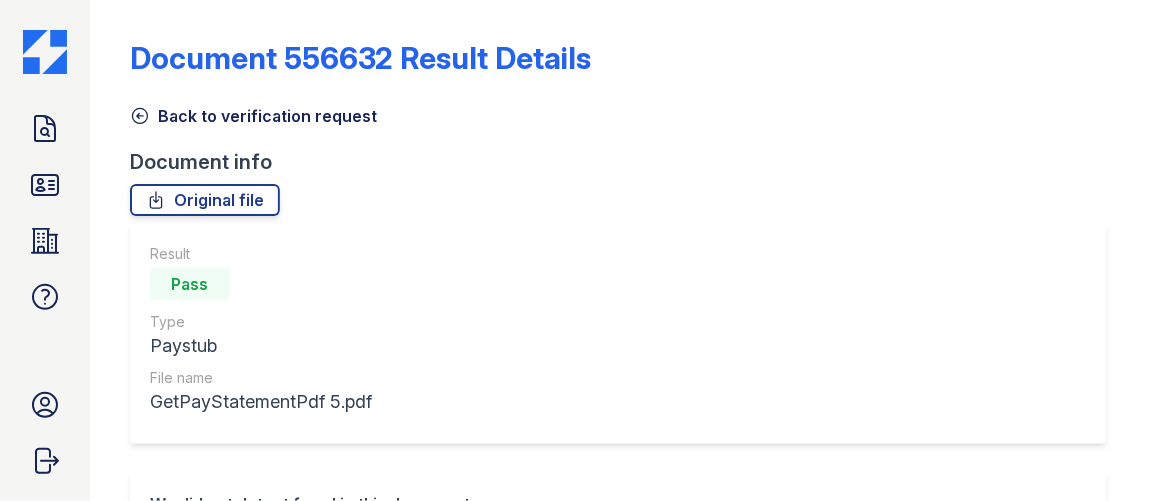 scroll, scrollTop: 0, scrollLeft: 0, axis: both 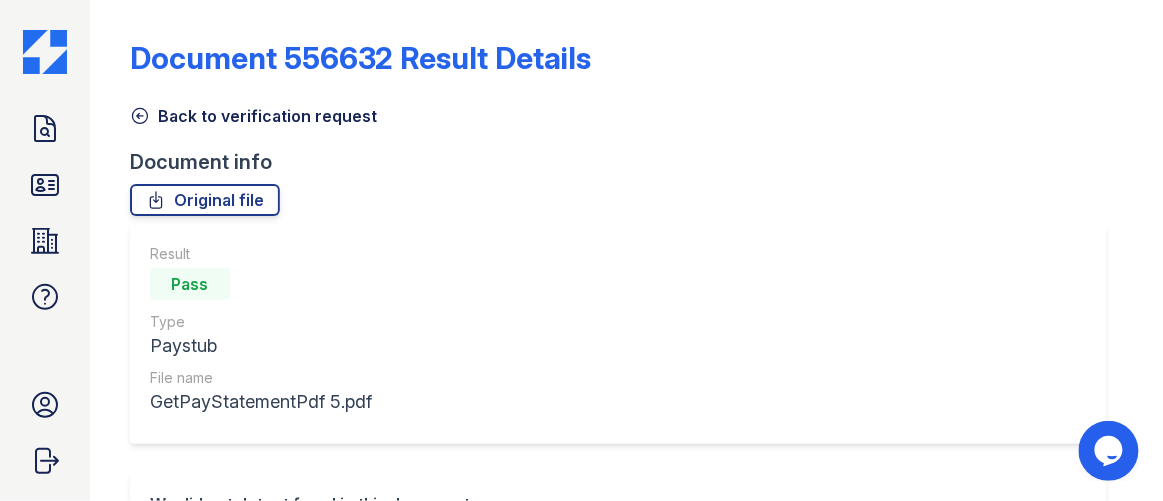 drag, startPoint x: 139, startPoint y: 112, endPoint x: 352, endPoint y: 113, distance: 213.00235 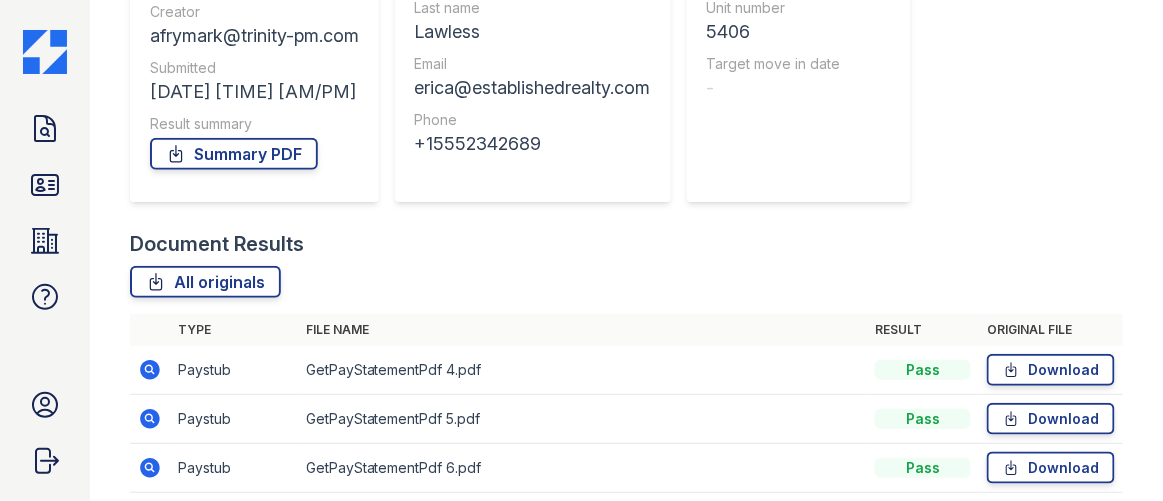 scroll, scrollTop: 340, scrollLeft: 0, axis: vertical 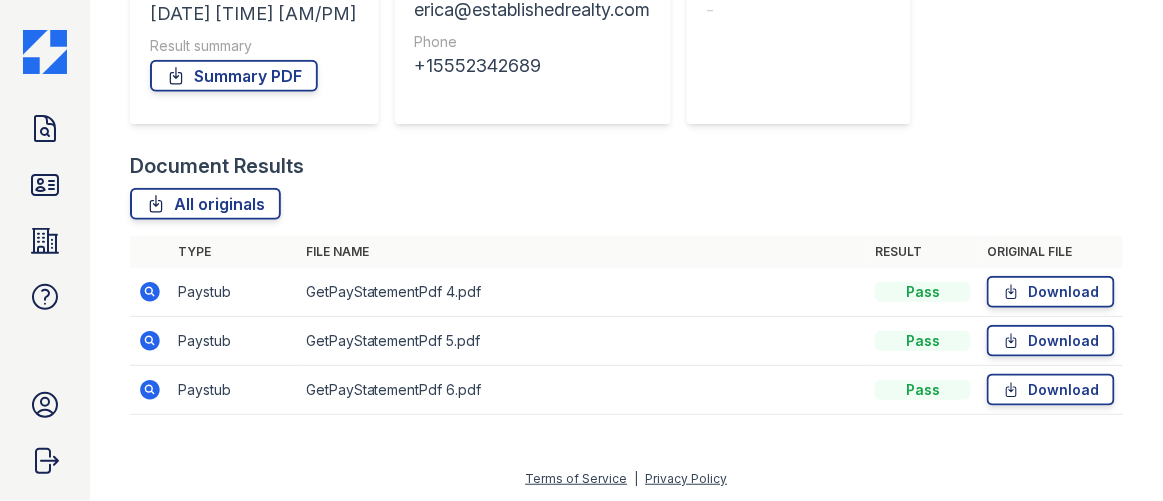 click 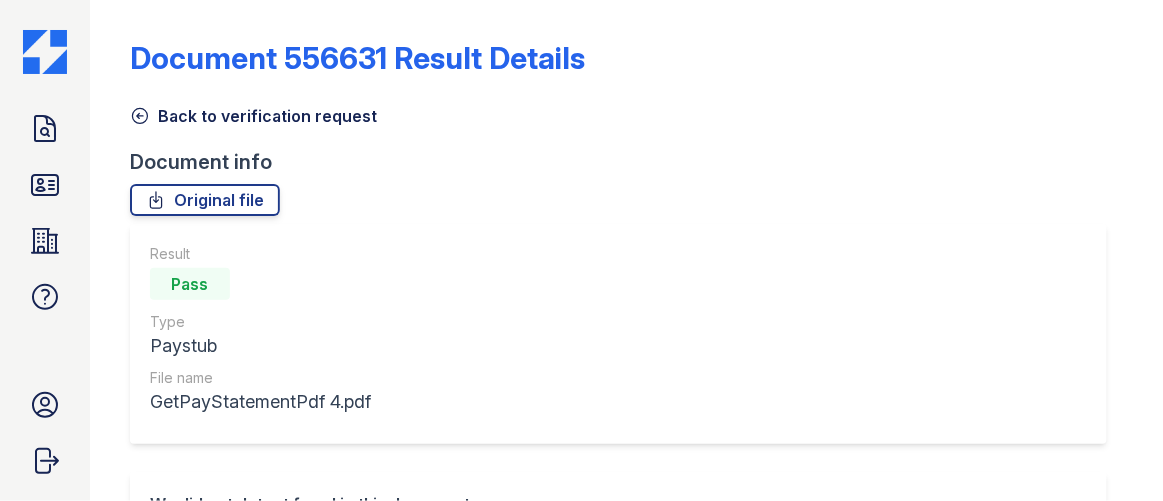 scroll, scrollTop: 0, scrollLeft: 0, axis: both 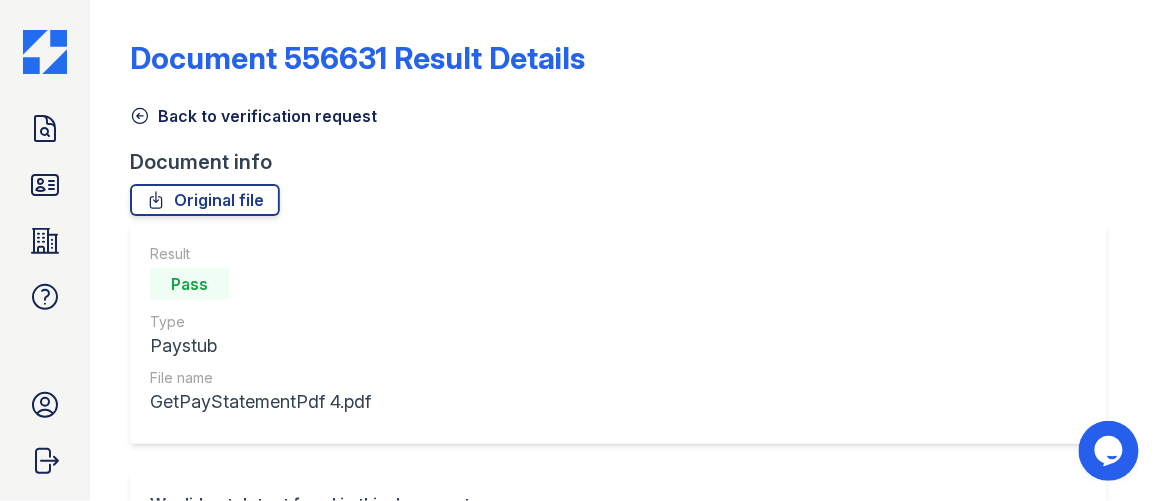 click 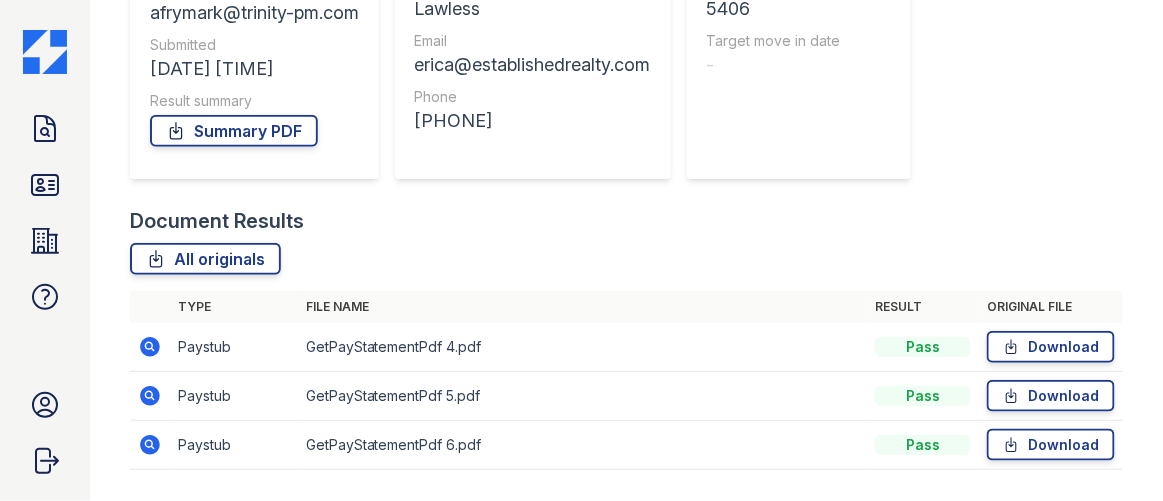 scroll, scrollTop: 340, scrollLeft: 0, axis: vertical 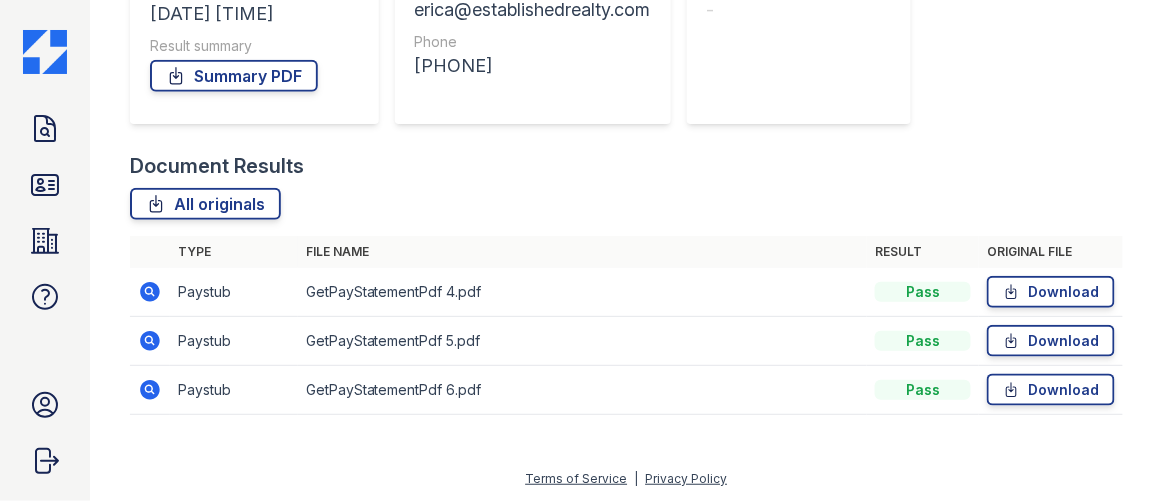 click 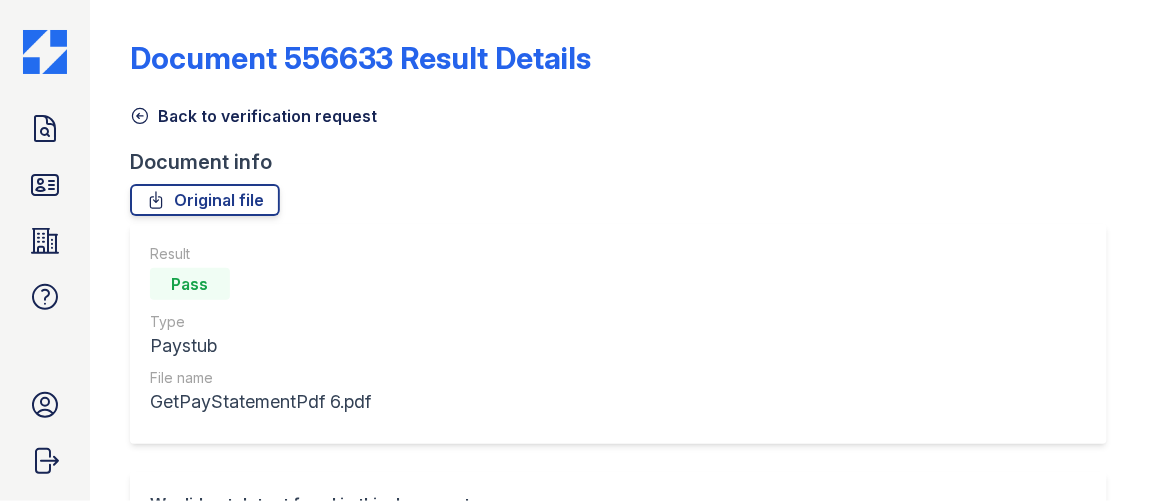 scroll, scrollTop: 0, scrollLeft: 0, axis: both 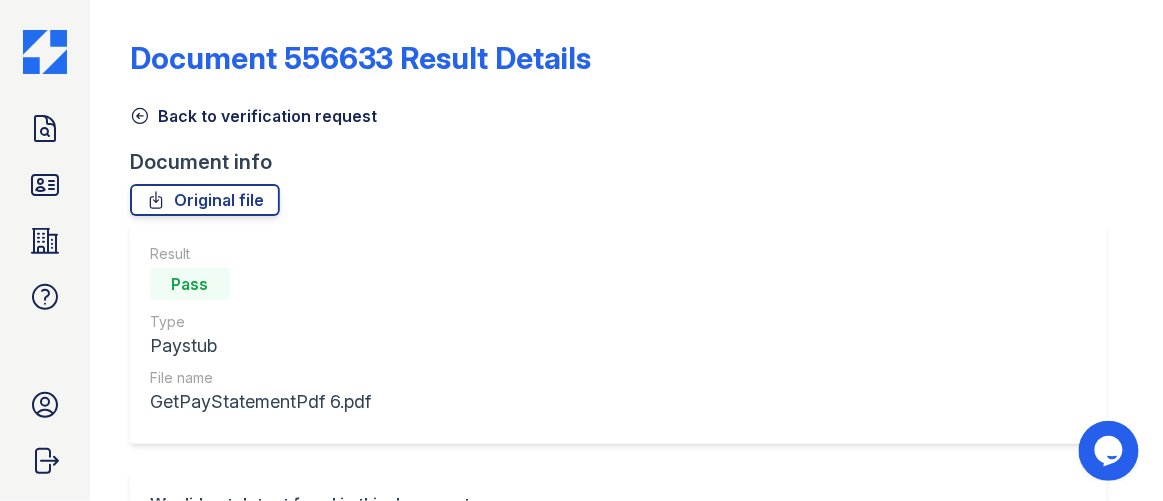 click 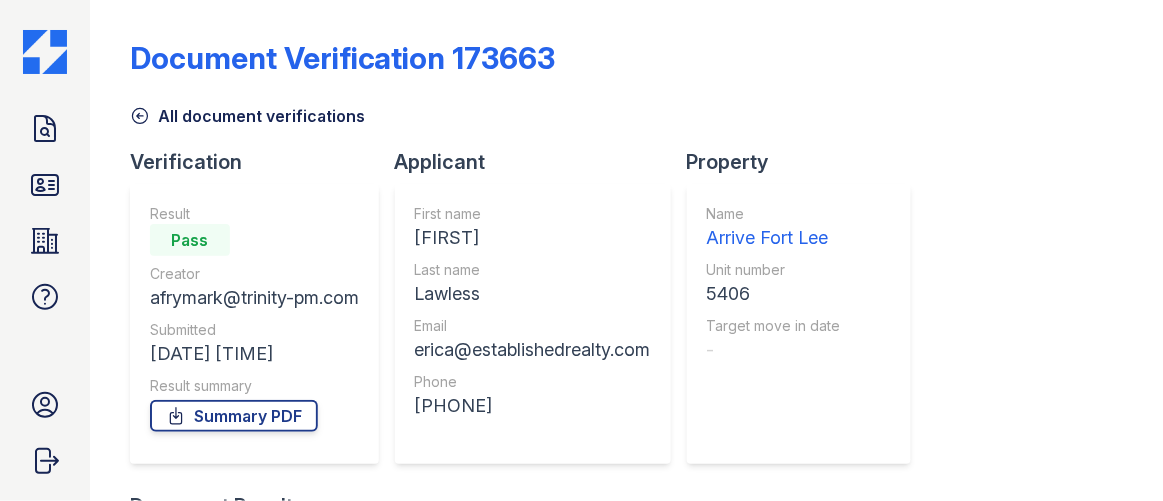 scroll, scrollTop: 340, scrollLeft: 0, axis: vertical 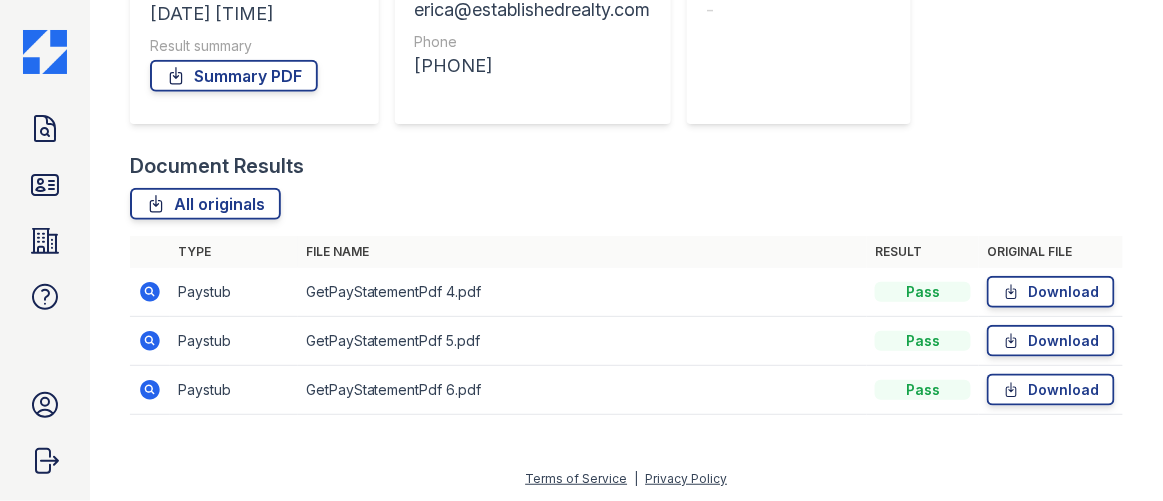 click at bounding box center (150, 292) 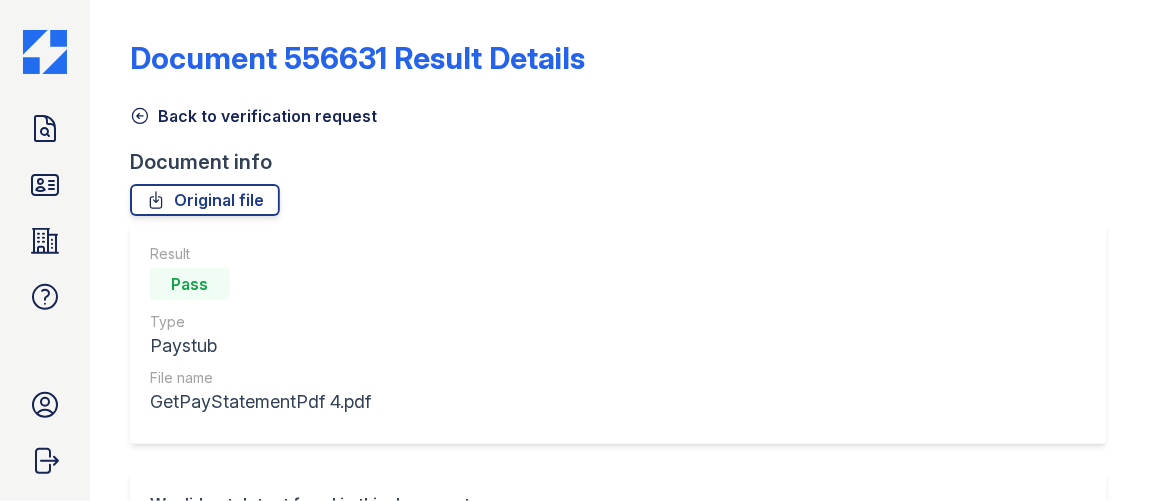 scroll, scrollTop: 0, scrollLeft: 0, axis: both 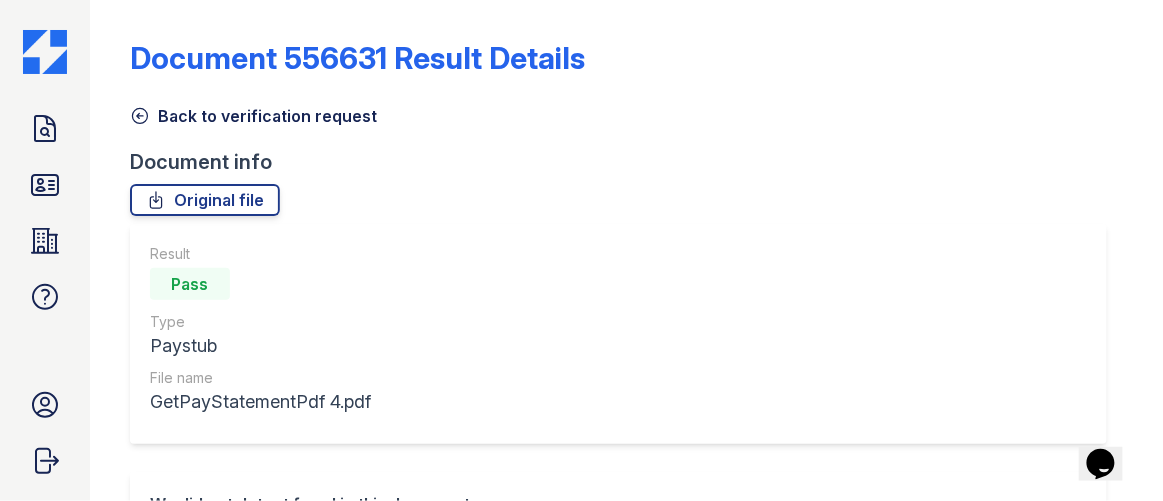 click on "Back to verification request" at bounding box center (253, 116) 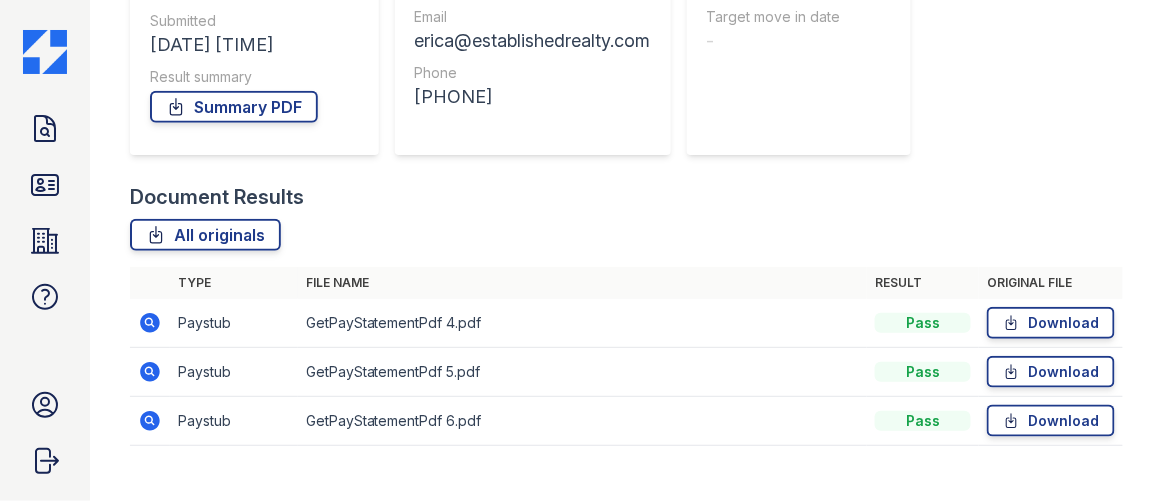 scroll, scrollTop: 340, scrollLeft: 0, axis: vertical 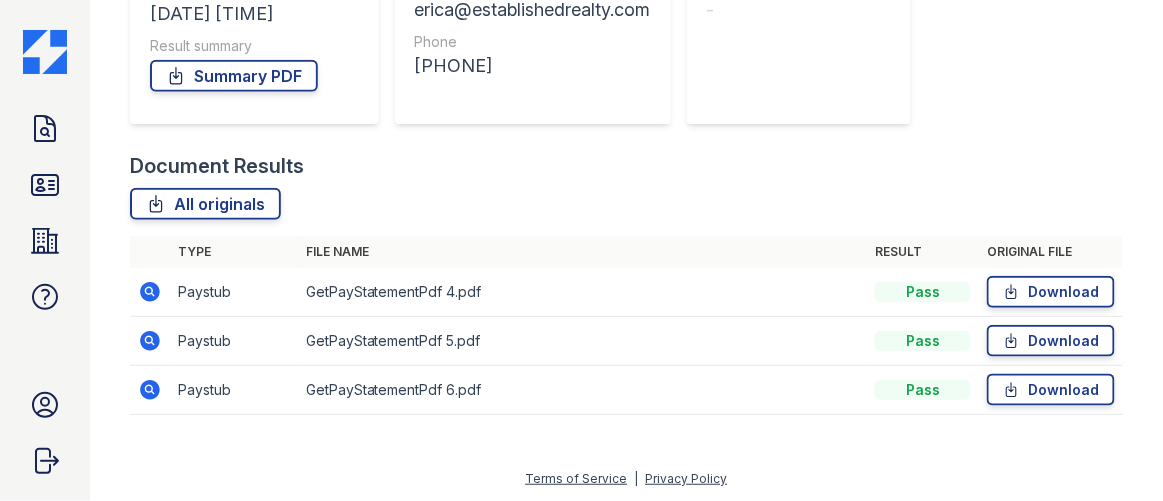 click 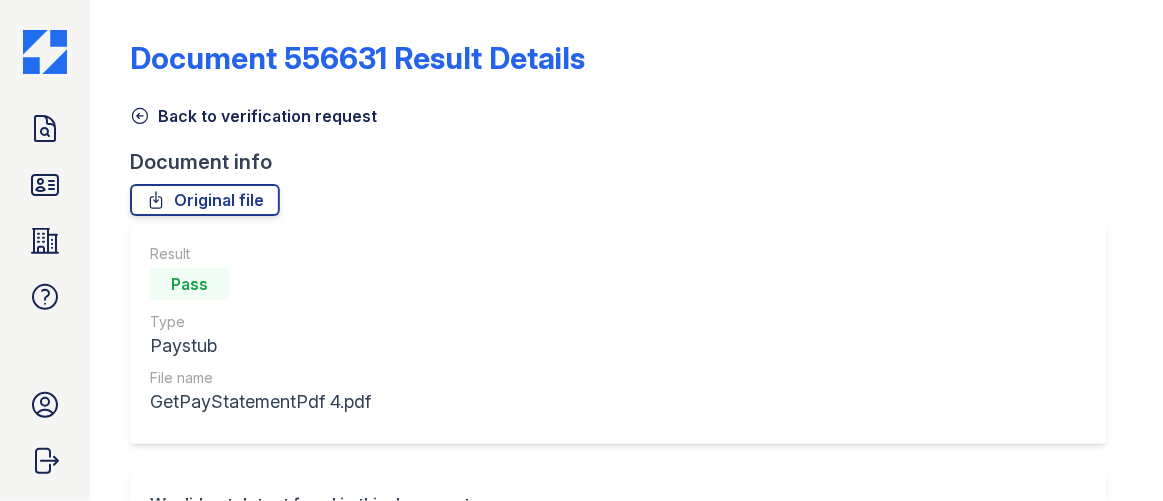 scroll, scrollTop: 0, scrollLeft: 0, axis: both 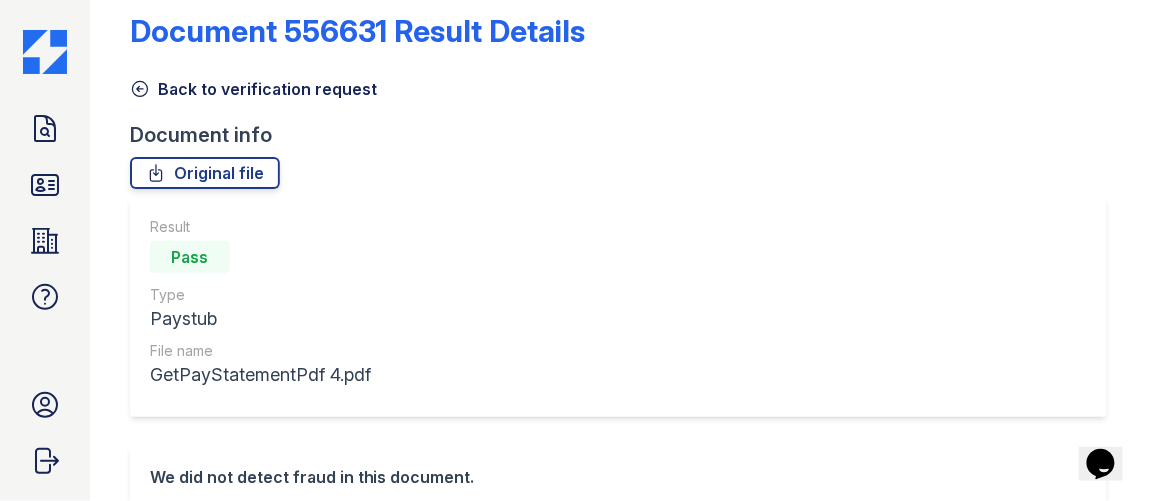 click 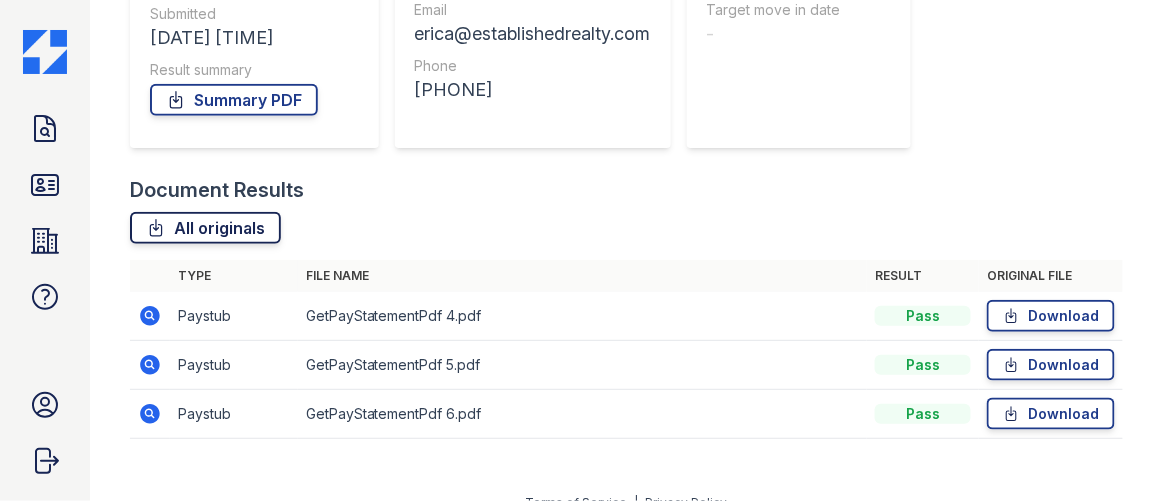 scroll, scrollTop: 340, scrollLeft: 0, axis: vertical 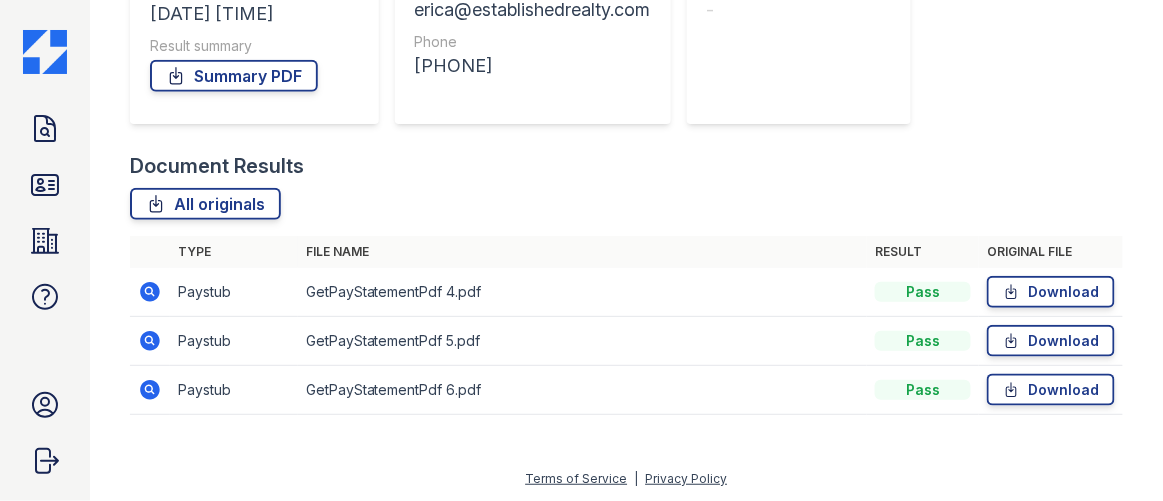 click 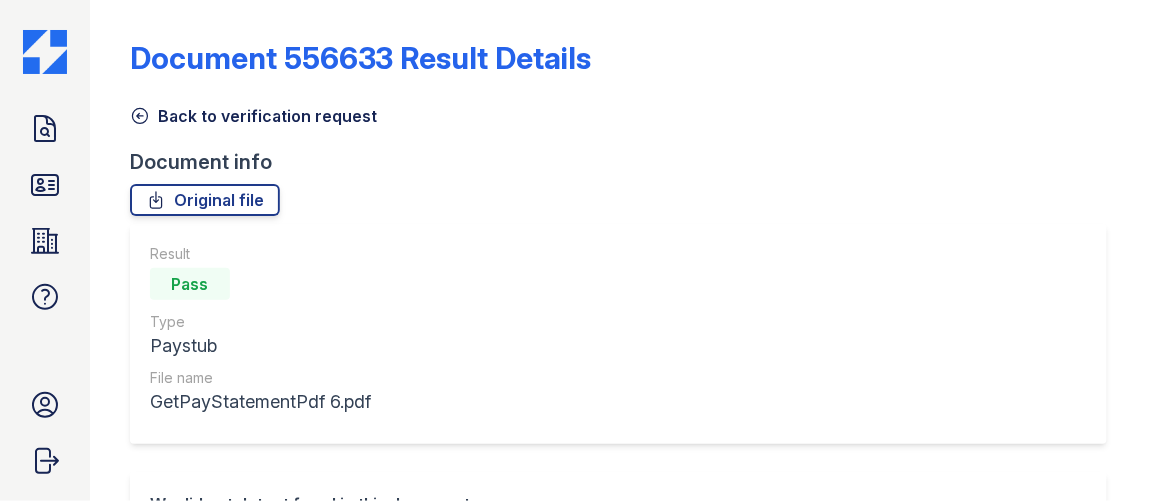 scroll, scrollTop: 0, scrollLeft: 0, axis: both 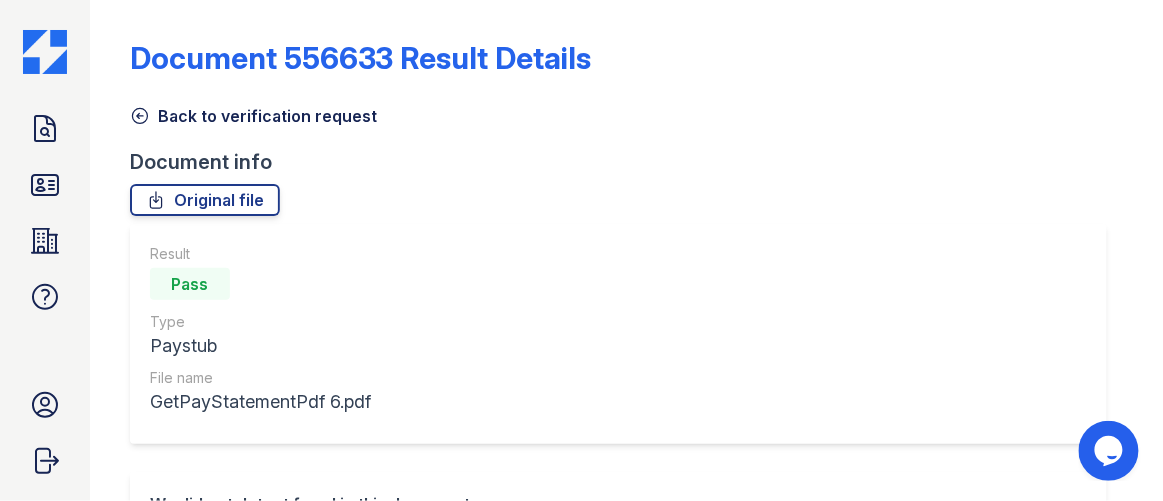 click on "Back to verification request" at bounding box center (253, 116) 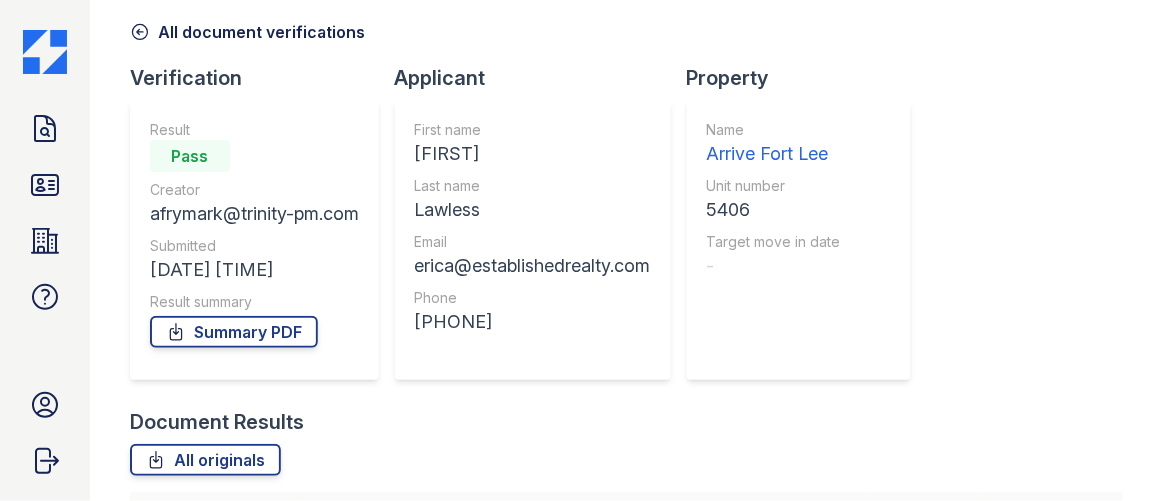 scroll, scrollTop: 340, scrollLeft: 0, axis: vertical 